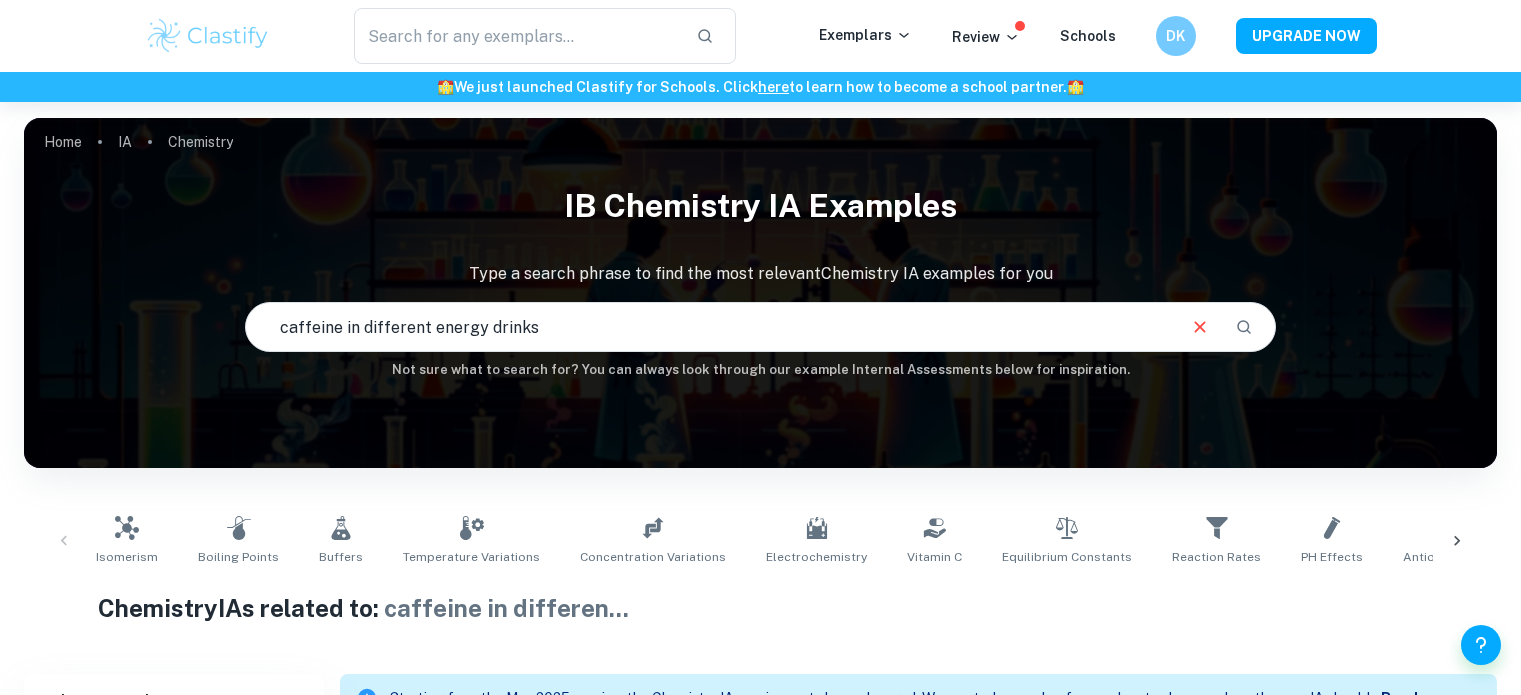 scroll, scrollTop: 0, scrollLeft: 0, axis: both 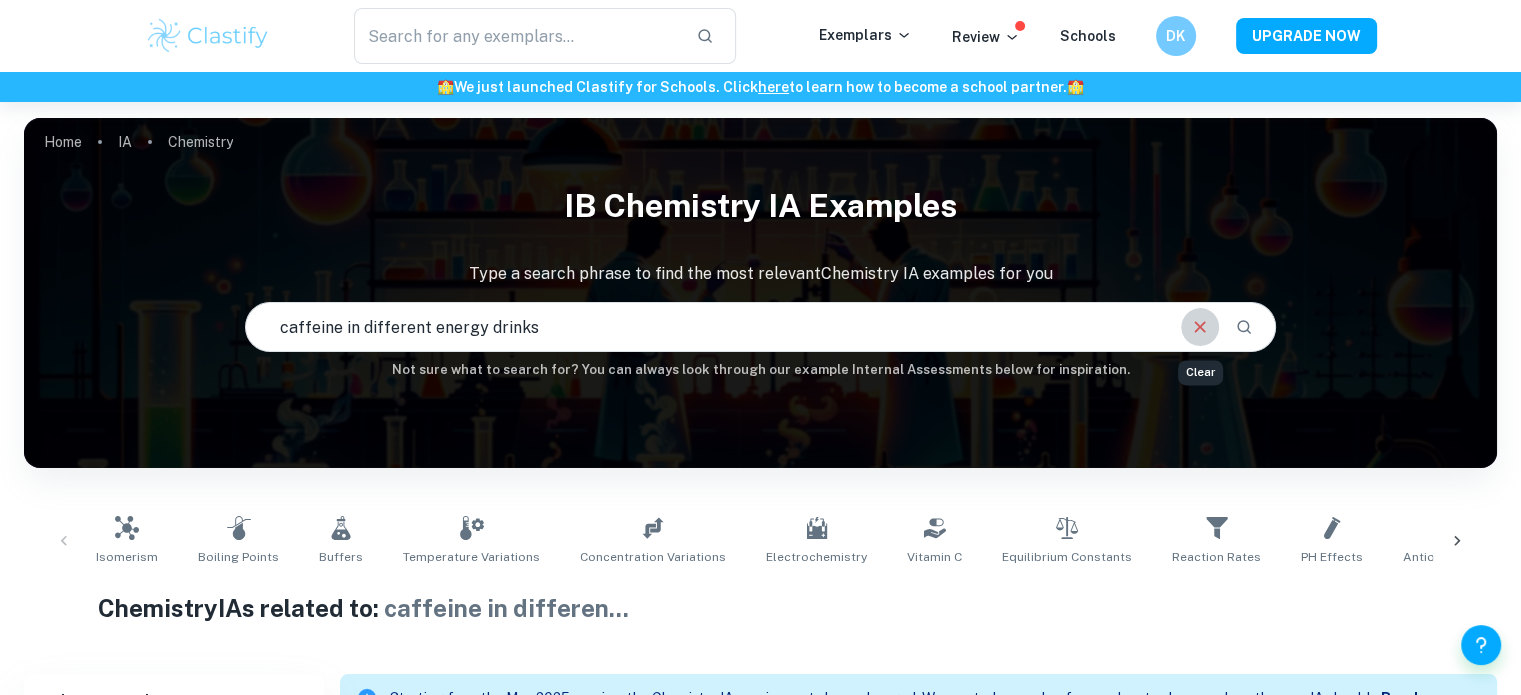 click 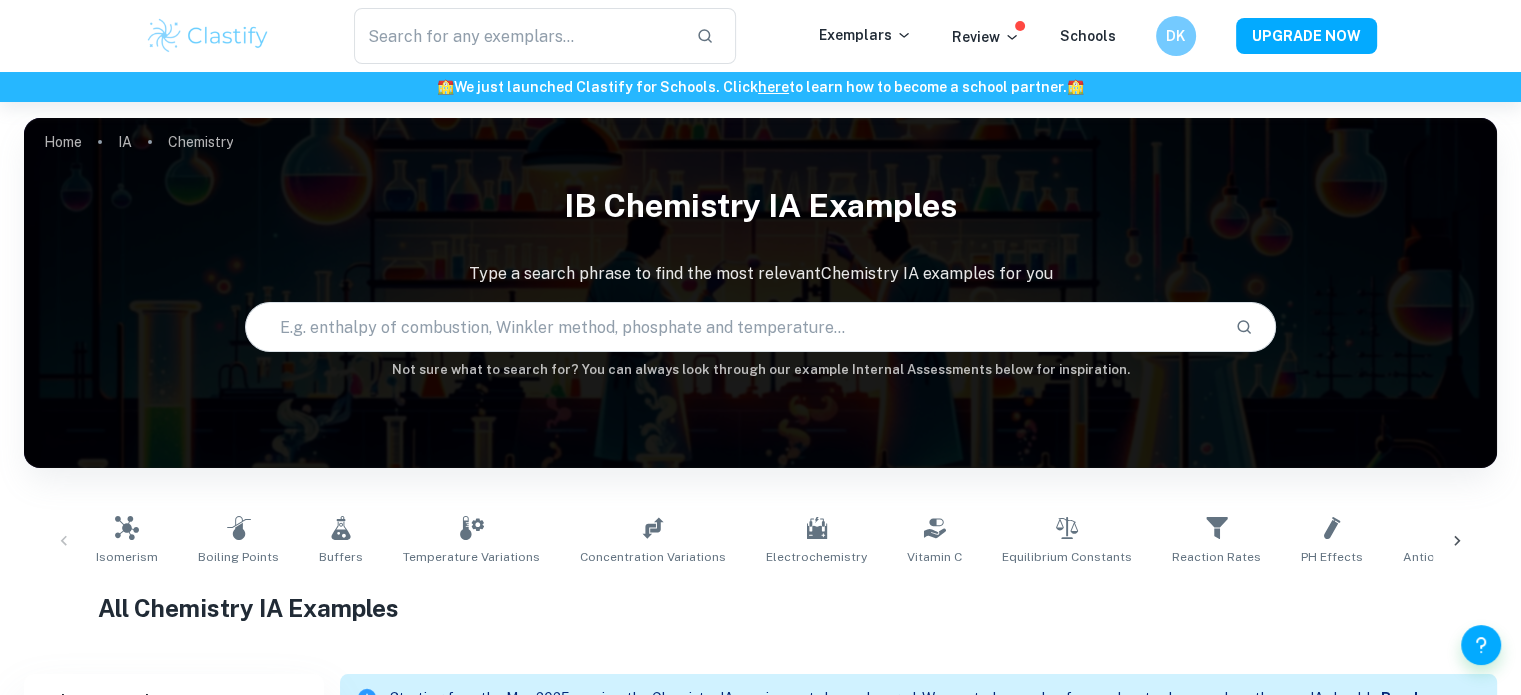 click on "Isomerism Boiling Points Buffers Temperature Variations Concentration Variations Electrochemistry Vitamin C Equilibrium Constants Reaction Rates pH Effects Antioxidant Content Activation Energy Titration Solubility Transition Metals Acid-Base Reactions Redox Reactions Spectrophotometry Organic Chemistry Biological Oxygen Demand Enthalpy Catalysts" at bounding box center (760, 541) 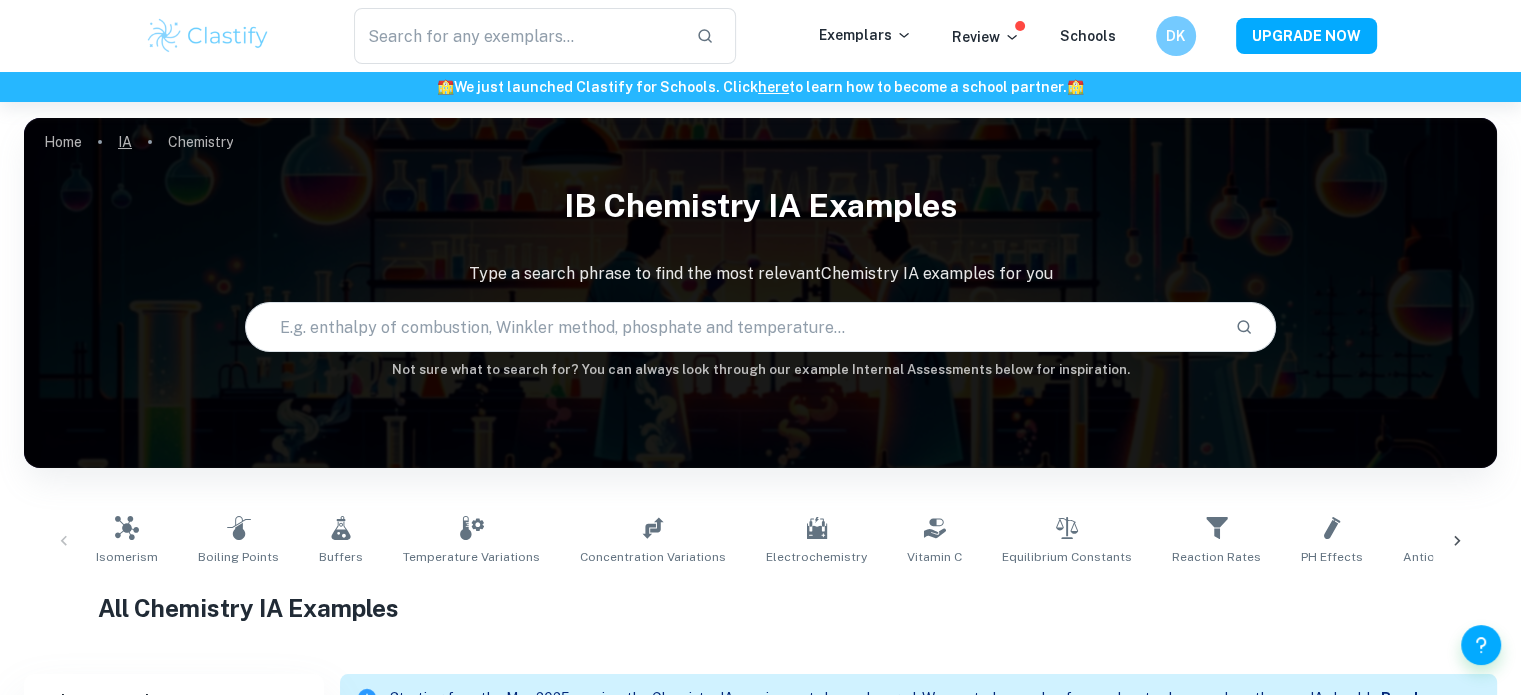 click on "IA" at bounding box center (125, 142) 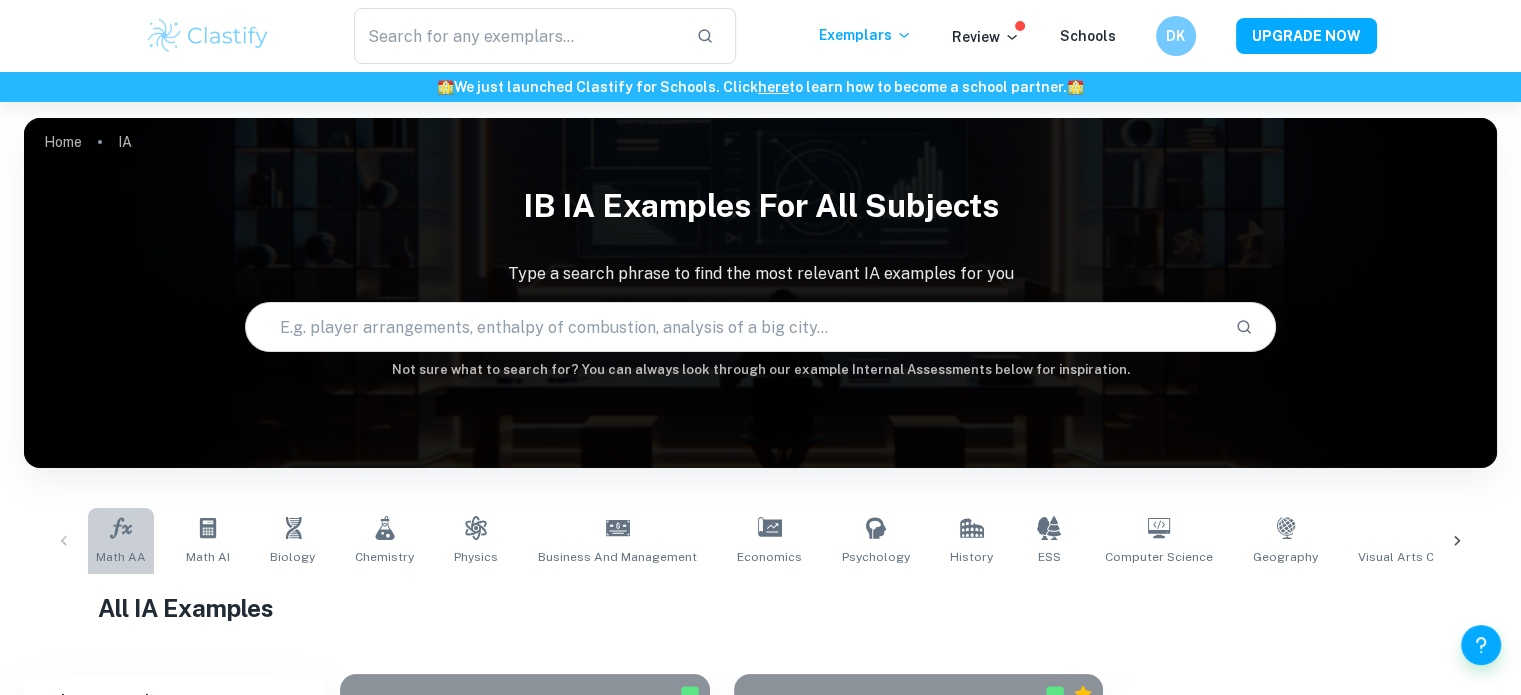 click on "Math AA" at bounding box center (121, 541) 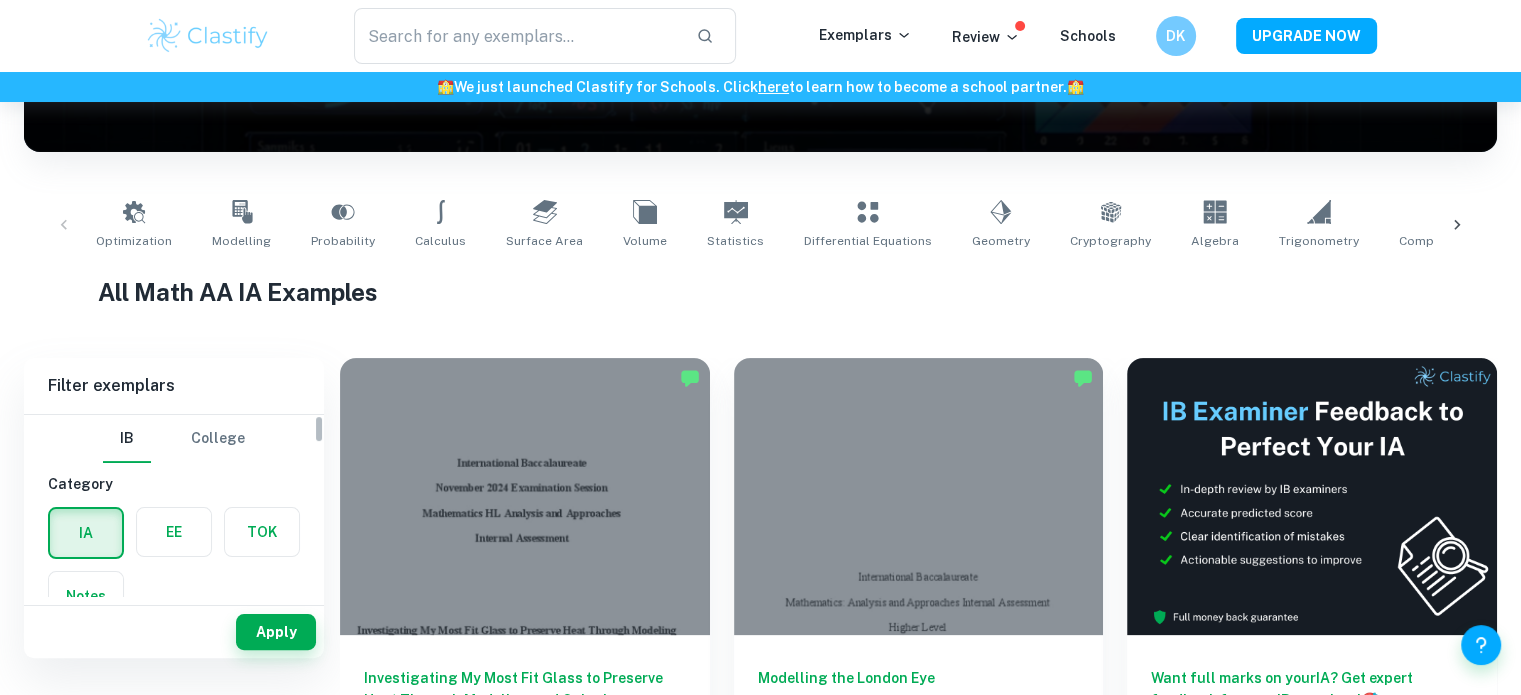 scroll, scrollTop: 344, scrollLeft: 0, axis: vertical 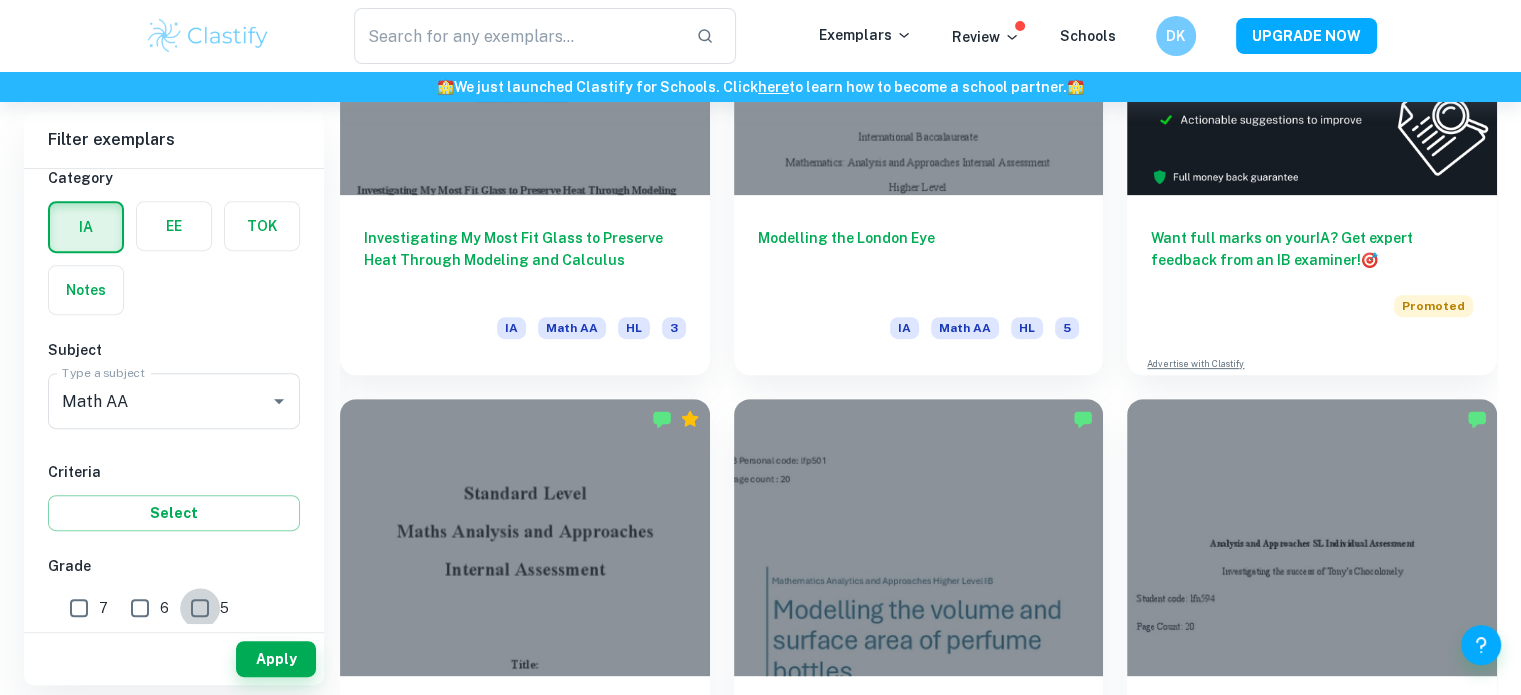 click on "5" at bounding box center (200, 608) 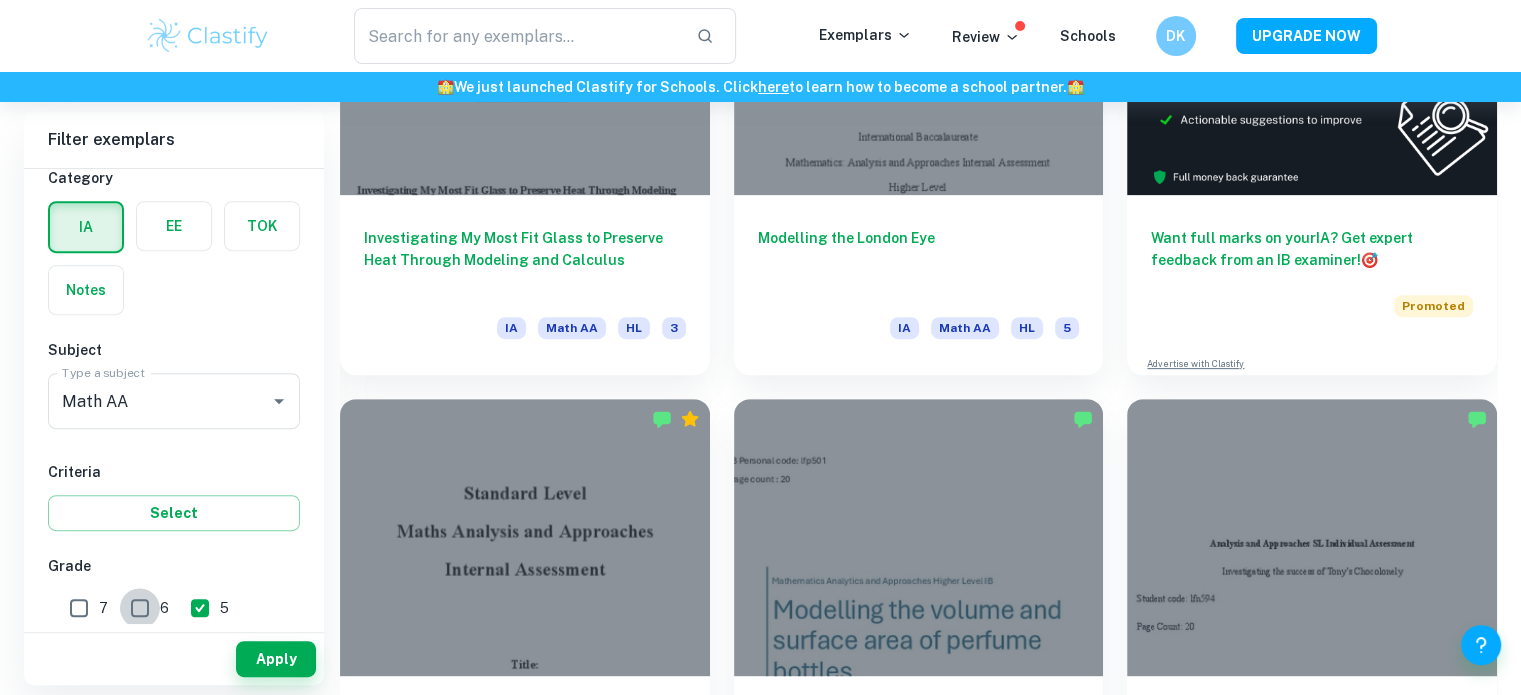 click on "6" at bounding box center (140, 608) 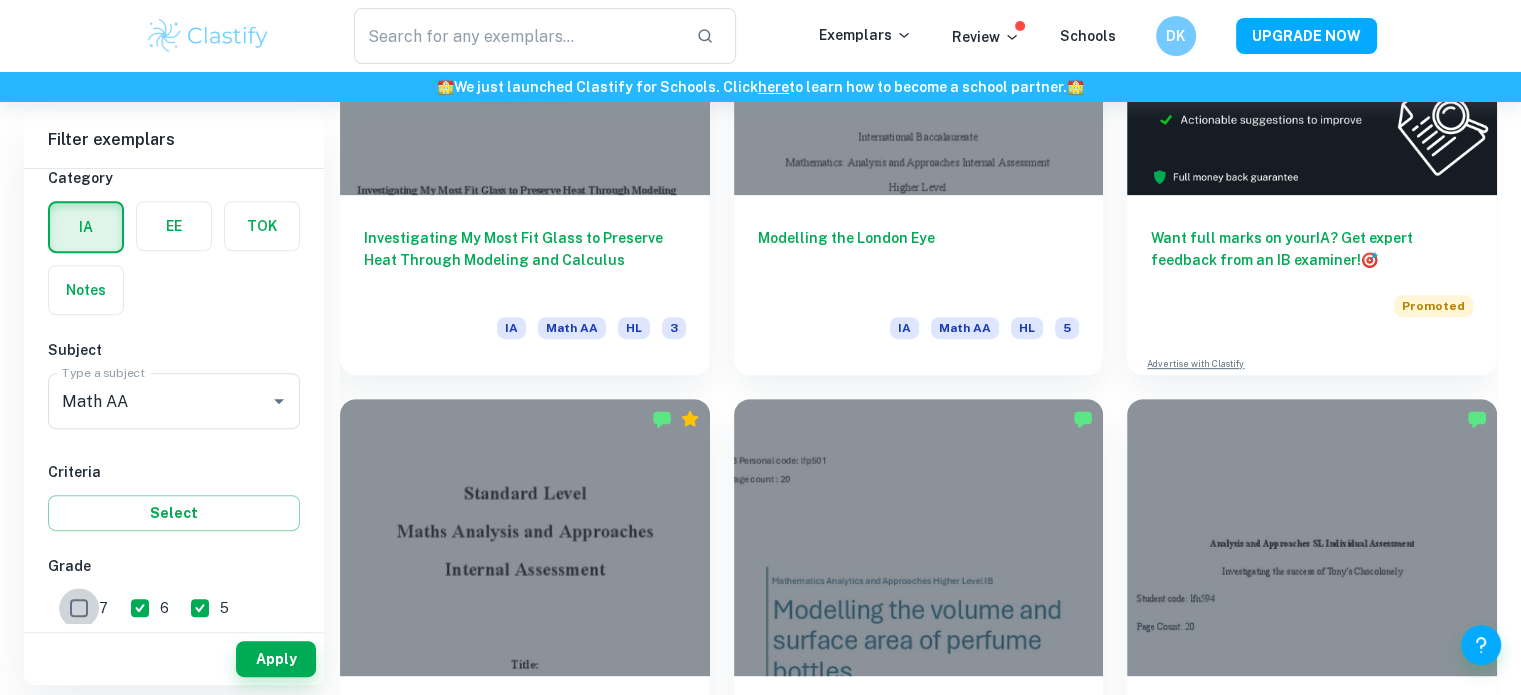 click on "7" at bounding box center (79, 608) 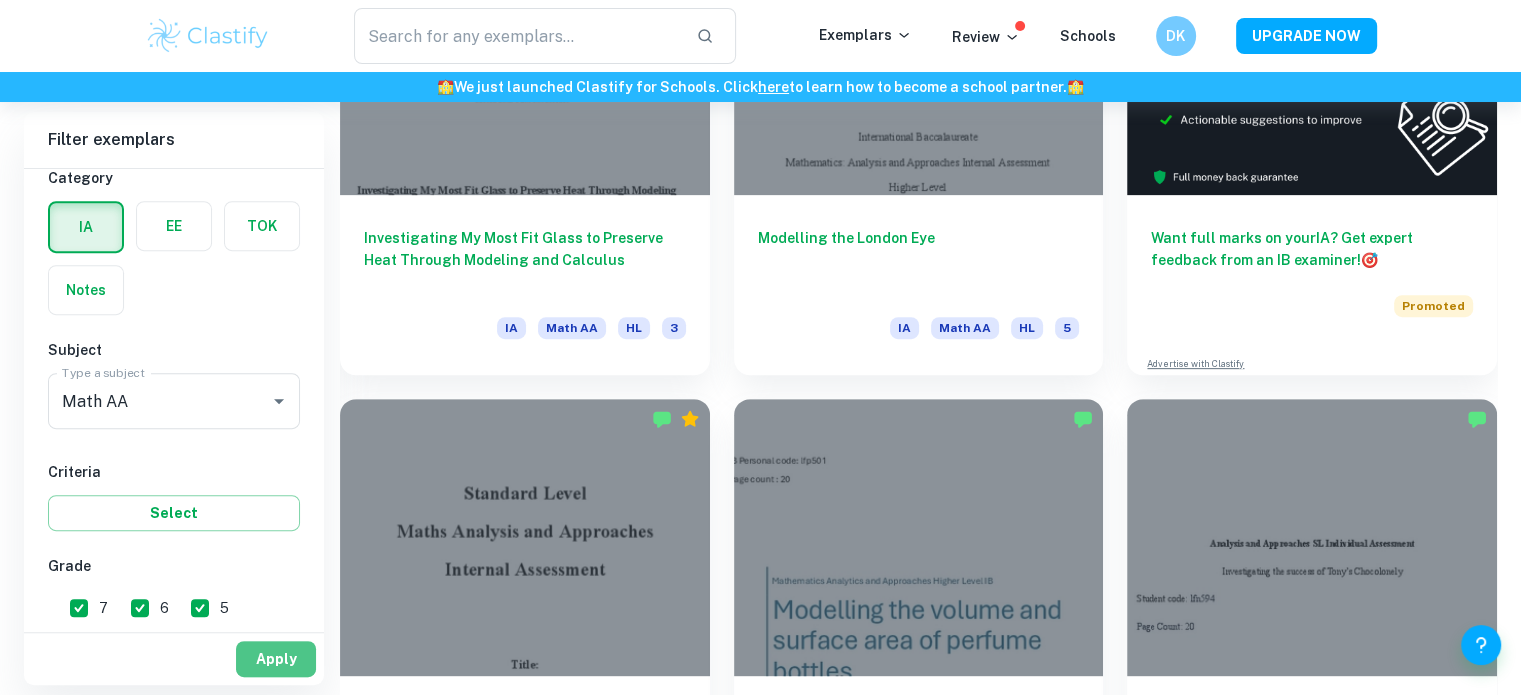 click on "Apply" at bounding box center (276, 659) 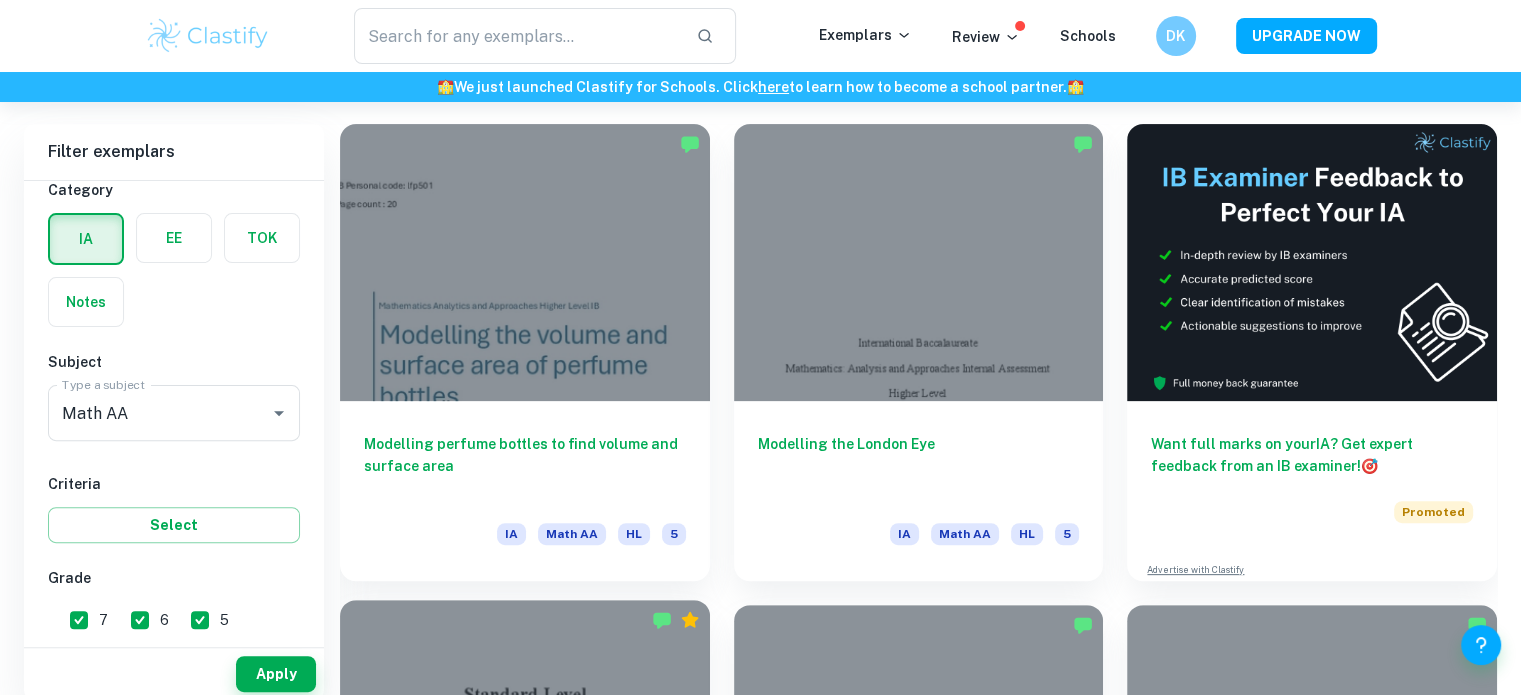 scroll, scrollTop: 566, scrollLeft: 0, axis: vertical 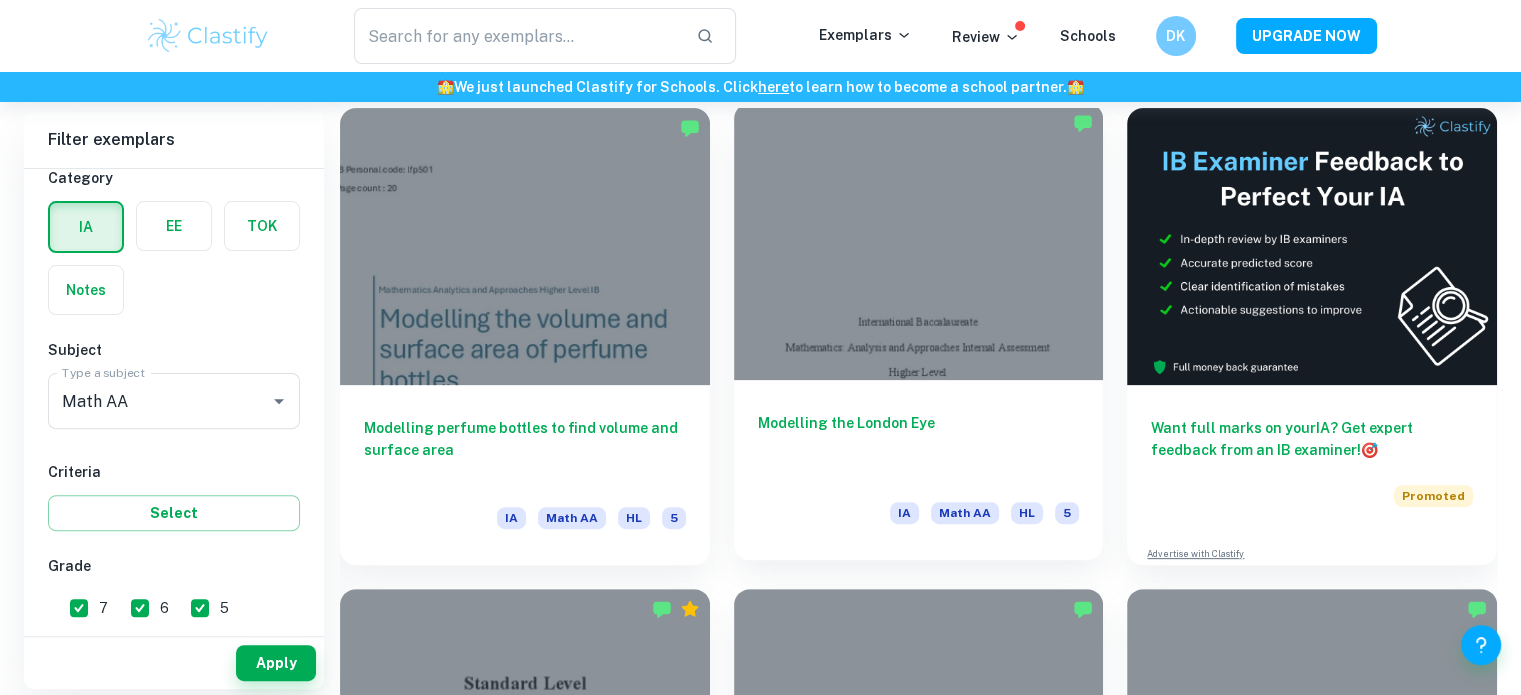 click on "Modelling the London Eye IA Math AA HL 5" at bounding box center [919, 470] 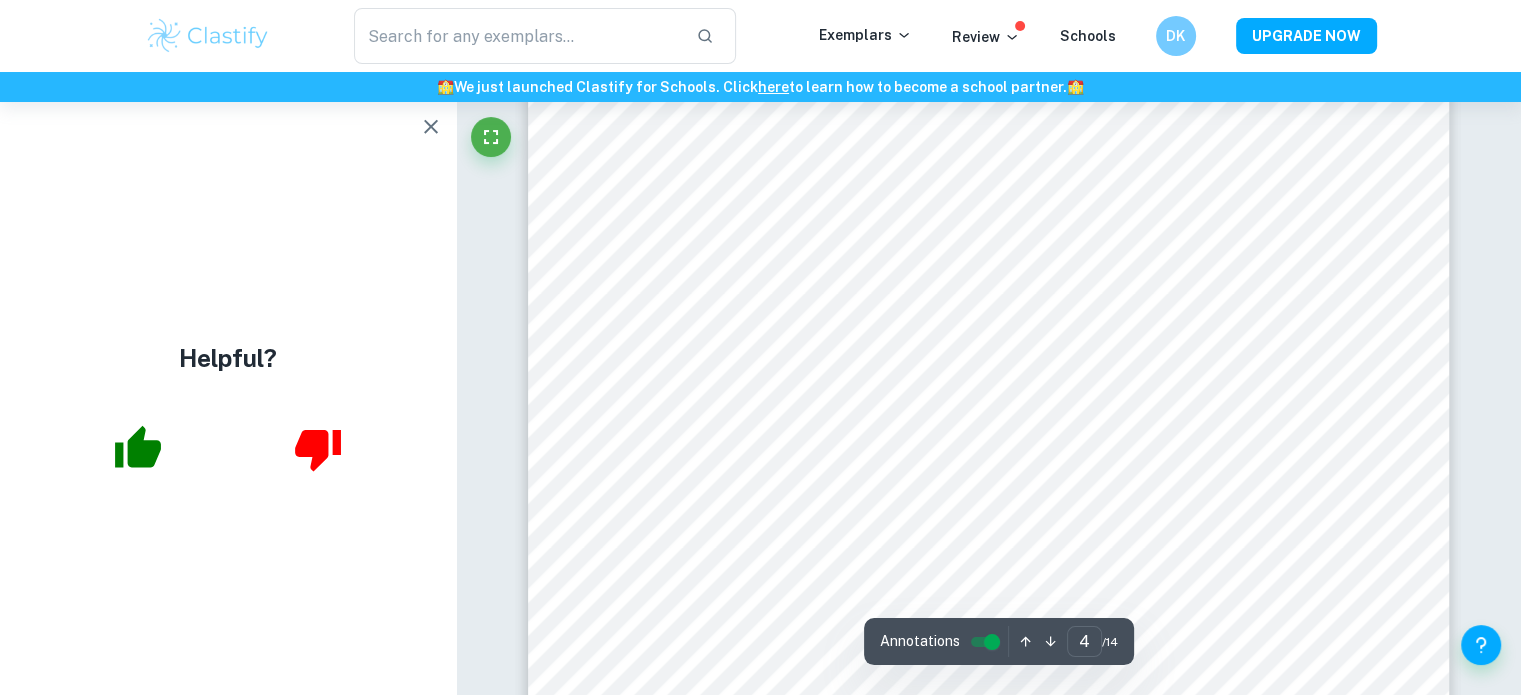 scroll, scrollTop: 4804, scrollLeft: 0, axis: vertical 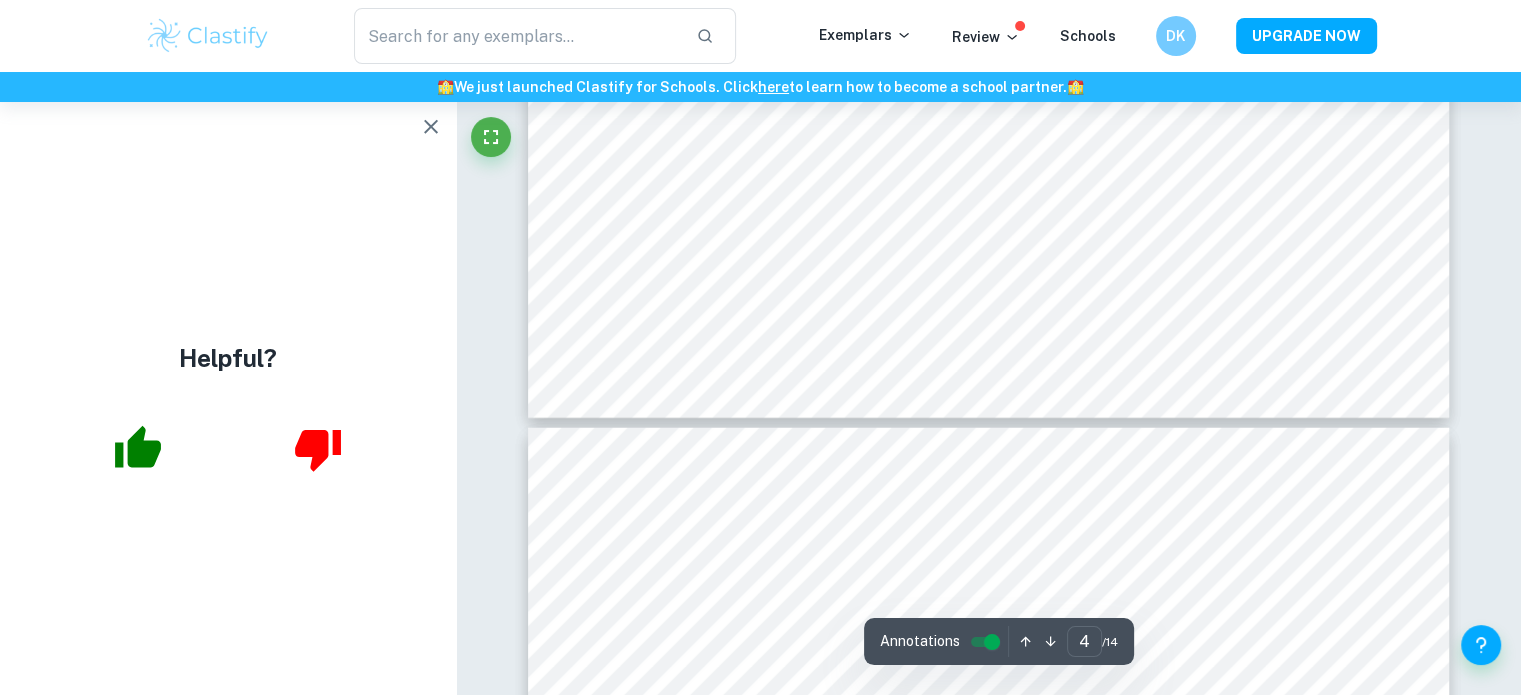 type on "5" 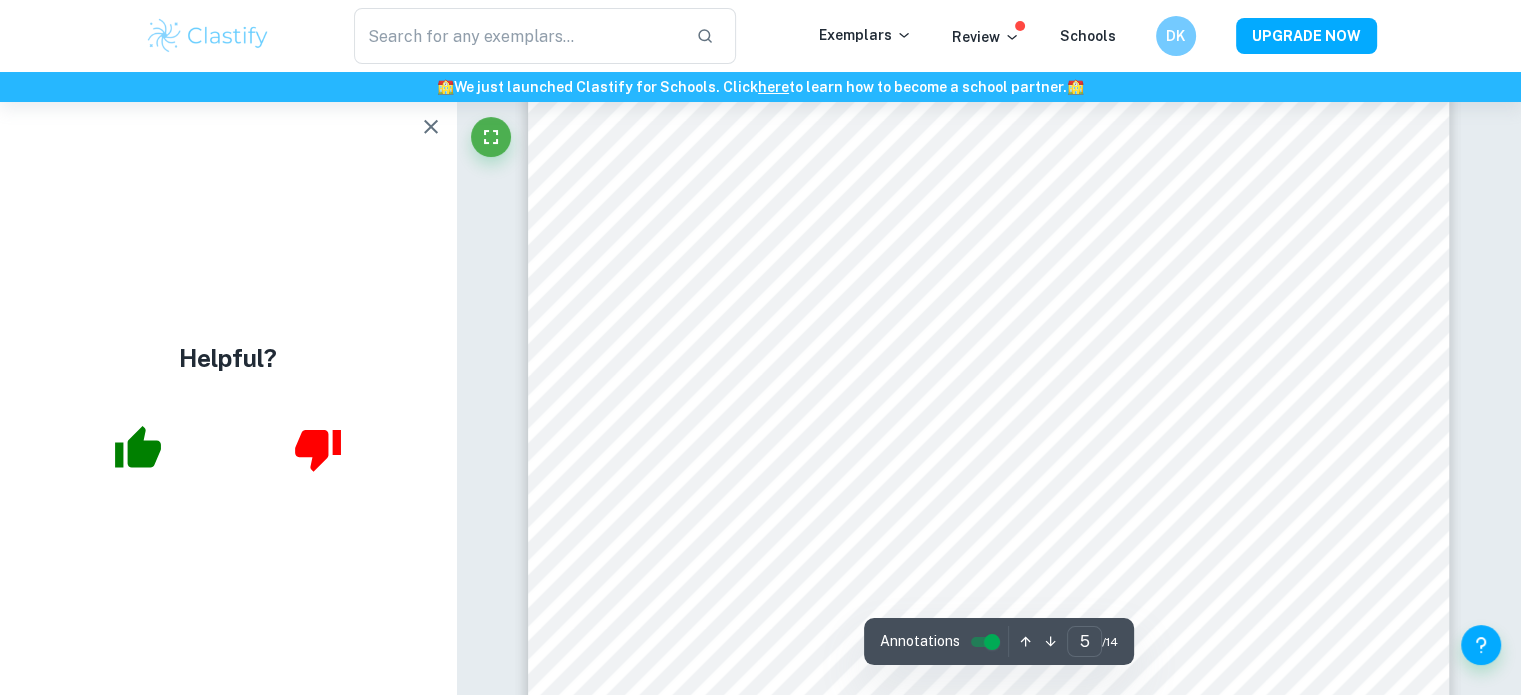 scroll, scrollTop: 5784, scrollLeft: 0, axis: vertical 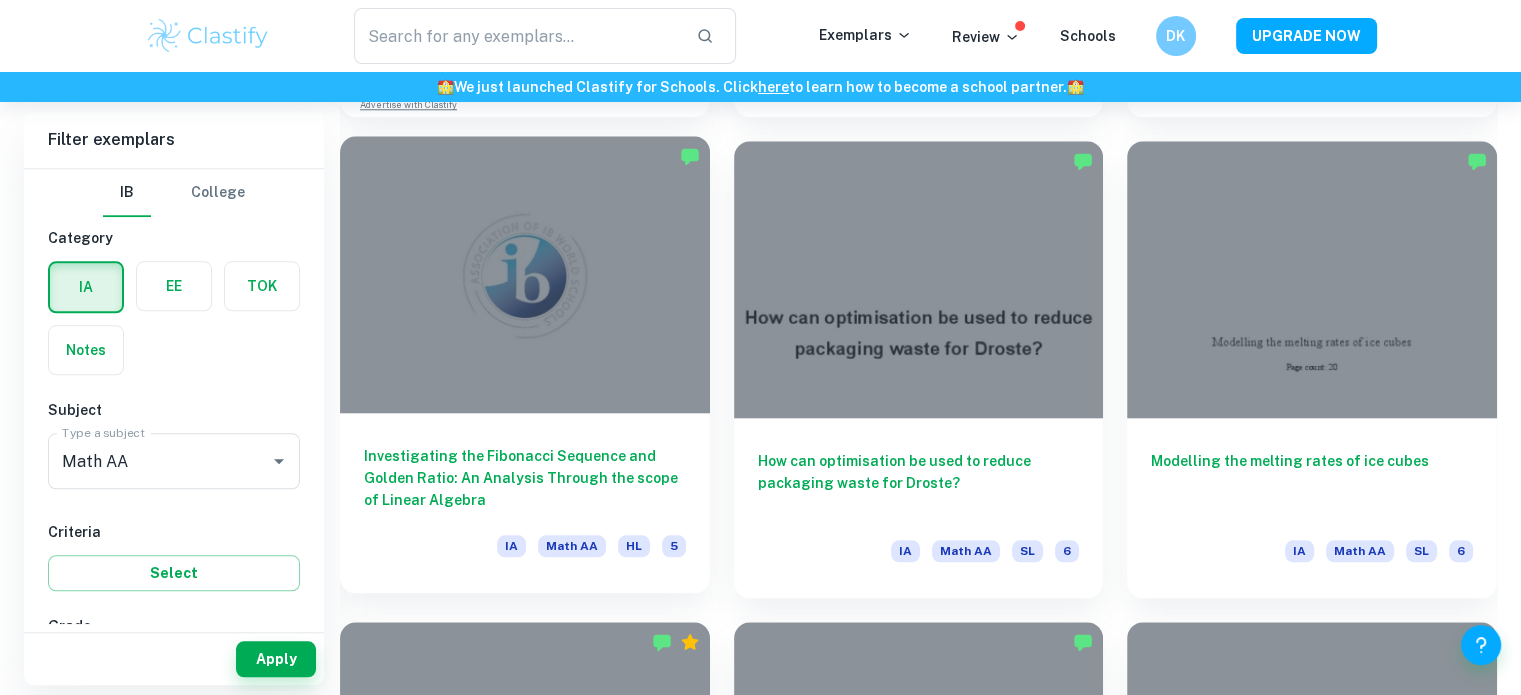 click at bounding box center (525, 274) 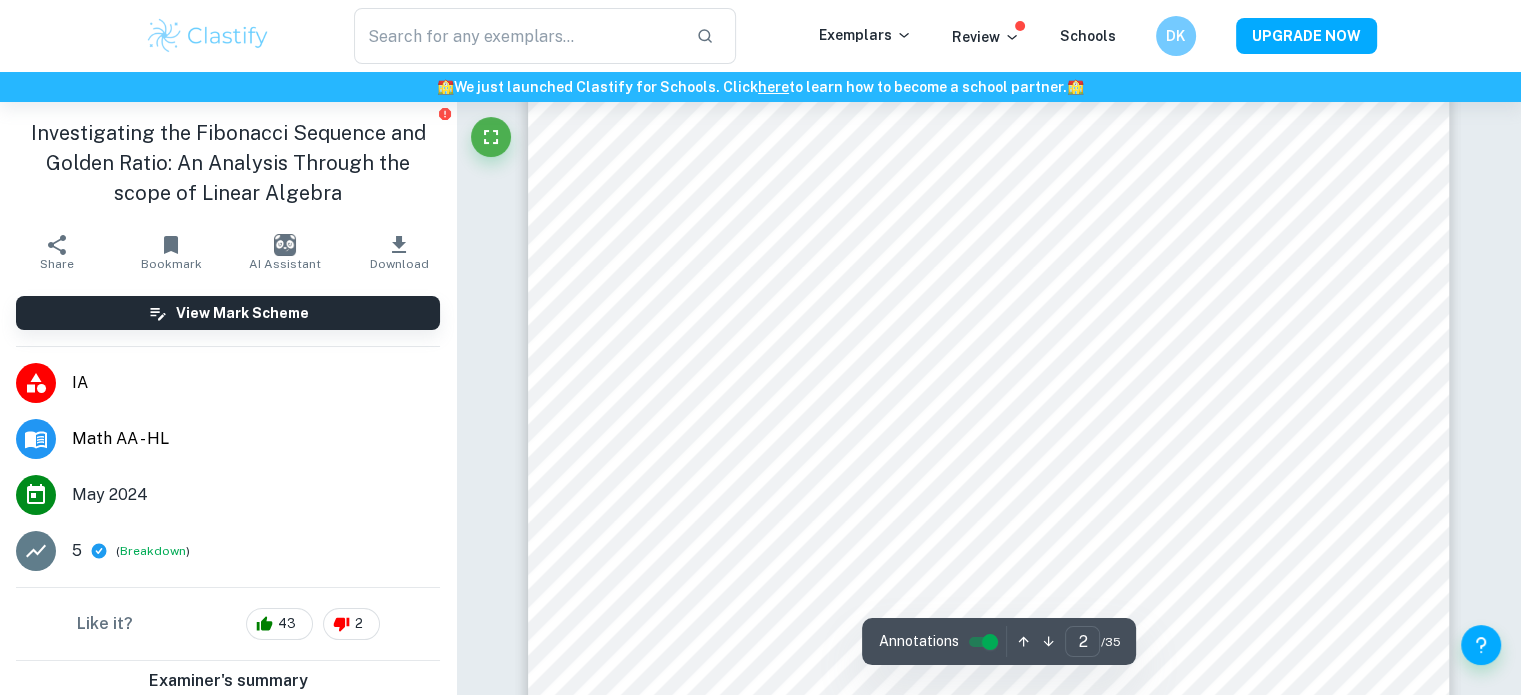scroll, scrollTop: 1448, scrollLeft: 0, axis: vertical 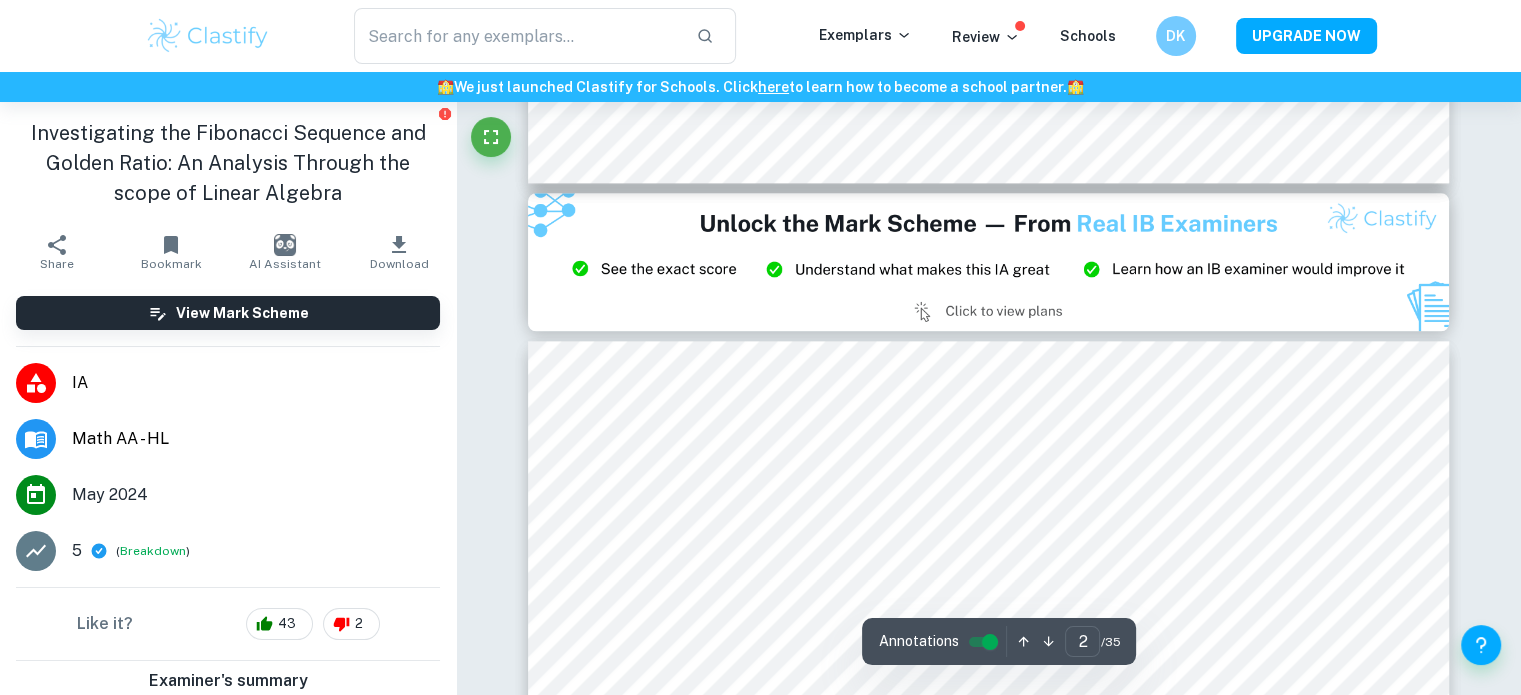 type on "3" 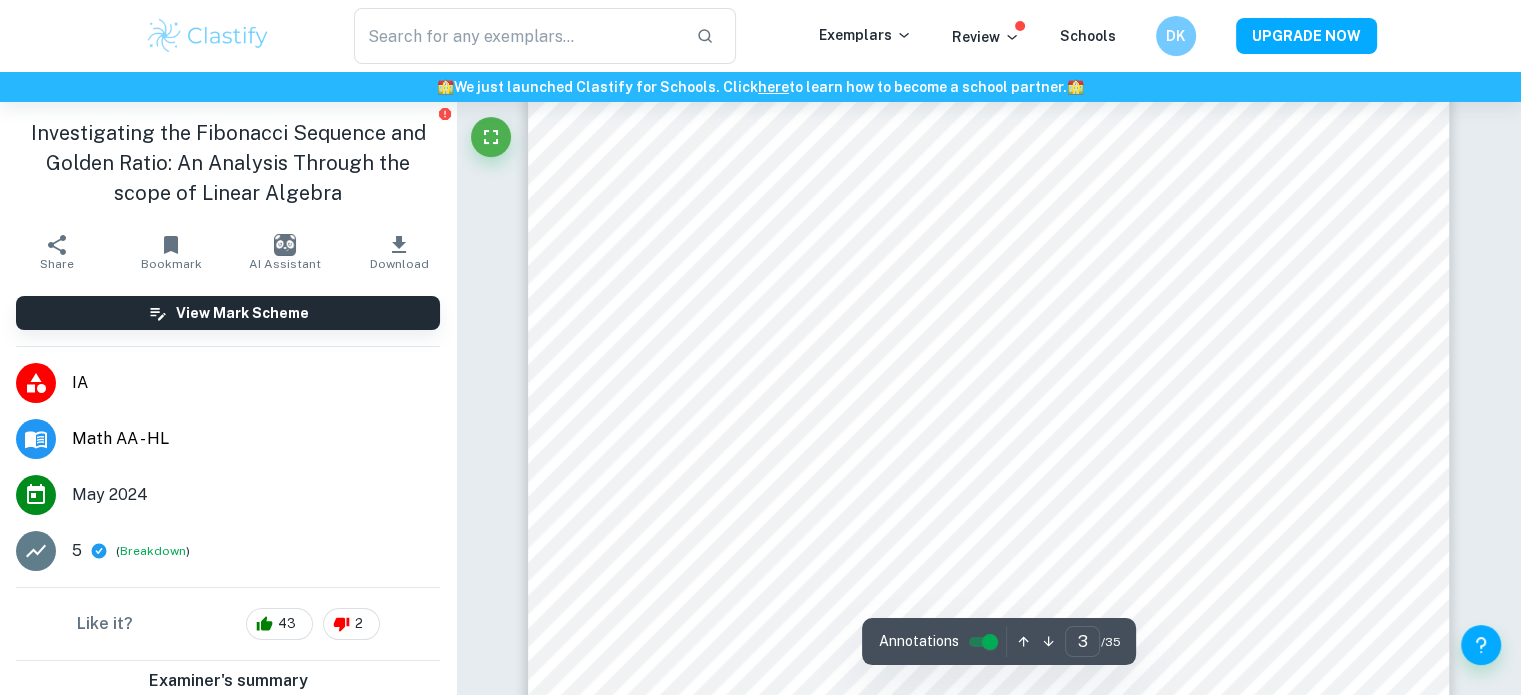 scroll, scrollTop: 3124, scrollLeft: 0, axis: vertical 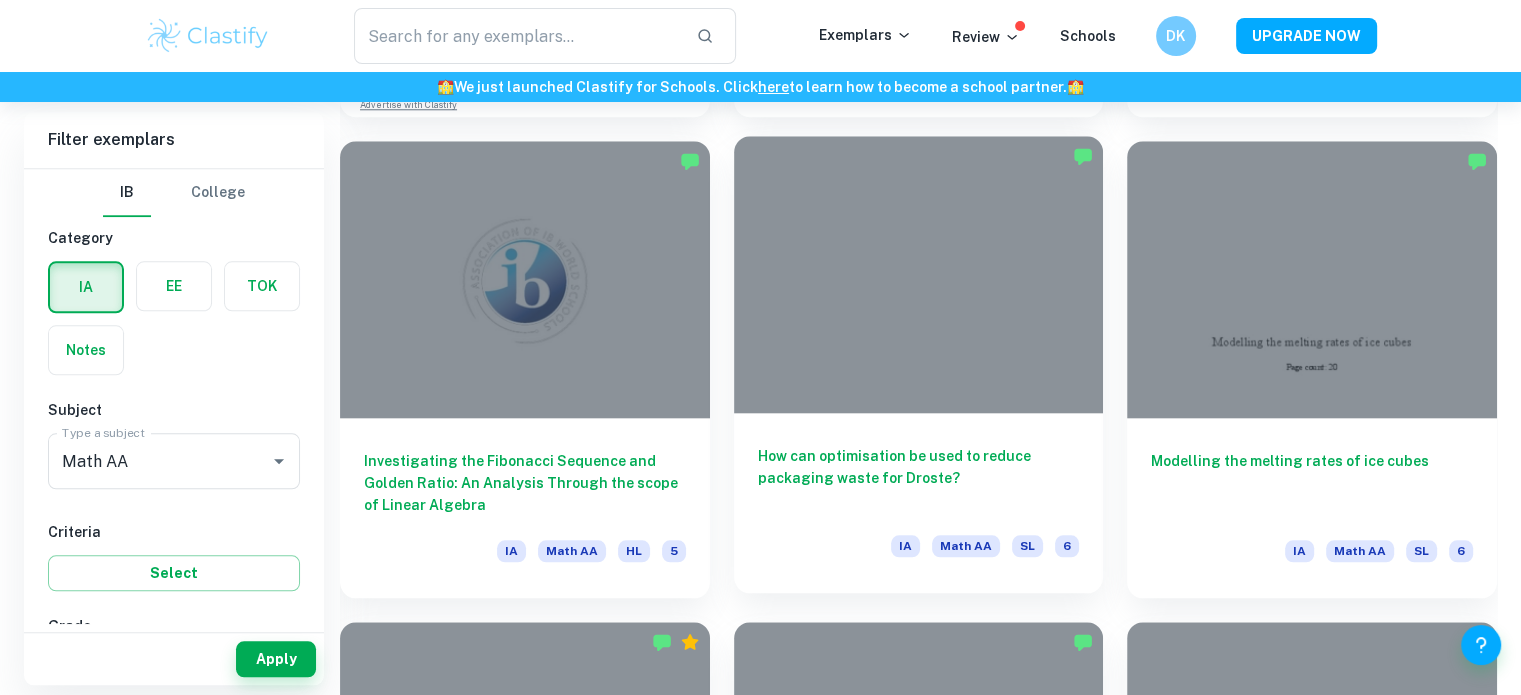 click on "How can optimisation be used to reduce packaging waste for Droste? IA Math AA SL 6" at bounding box center [919, 503] 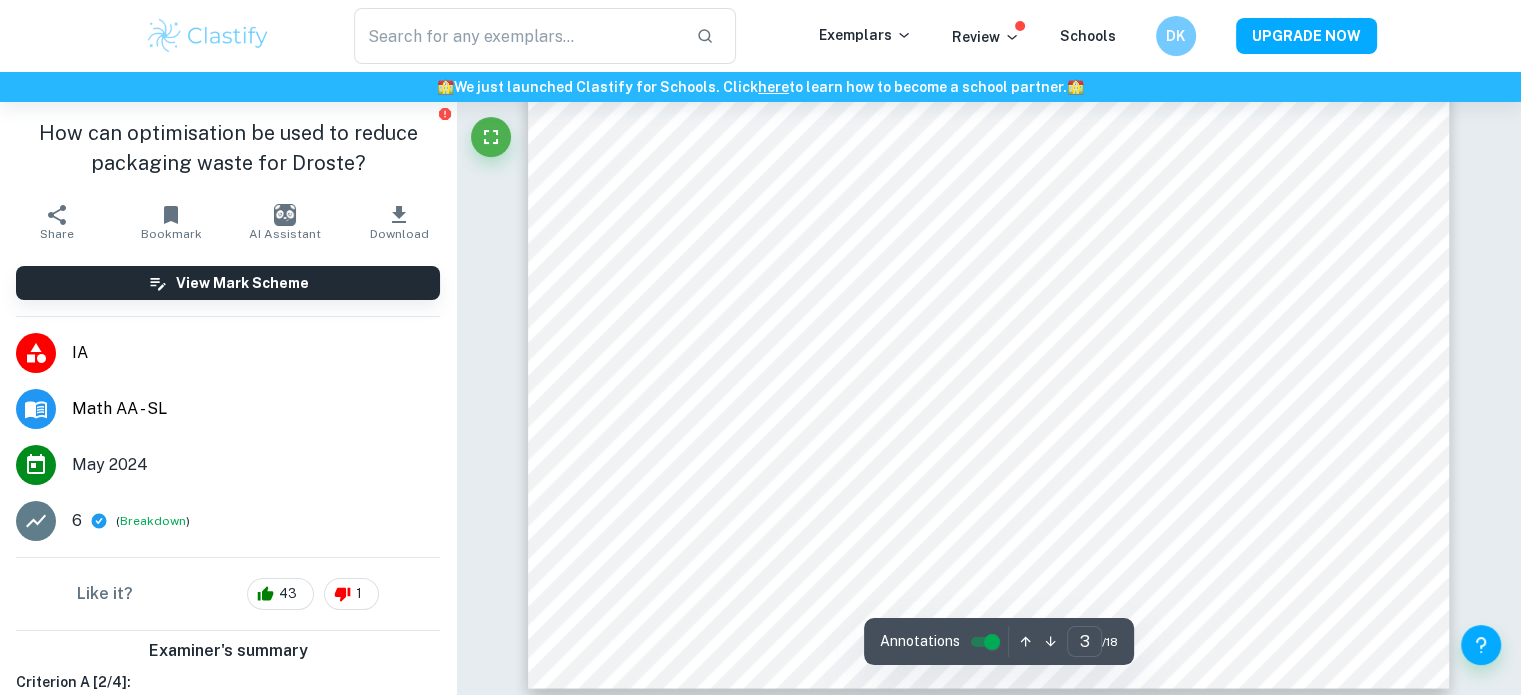 scroll, scrollTop: 3668, scrollLeft: 0, axis: vertical 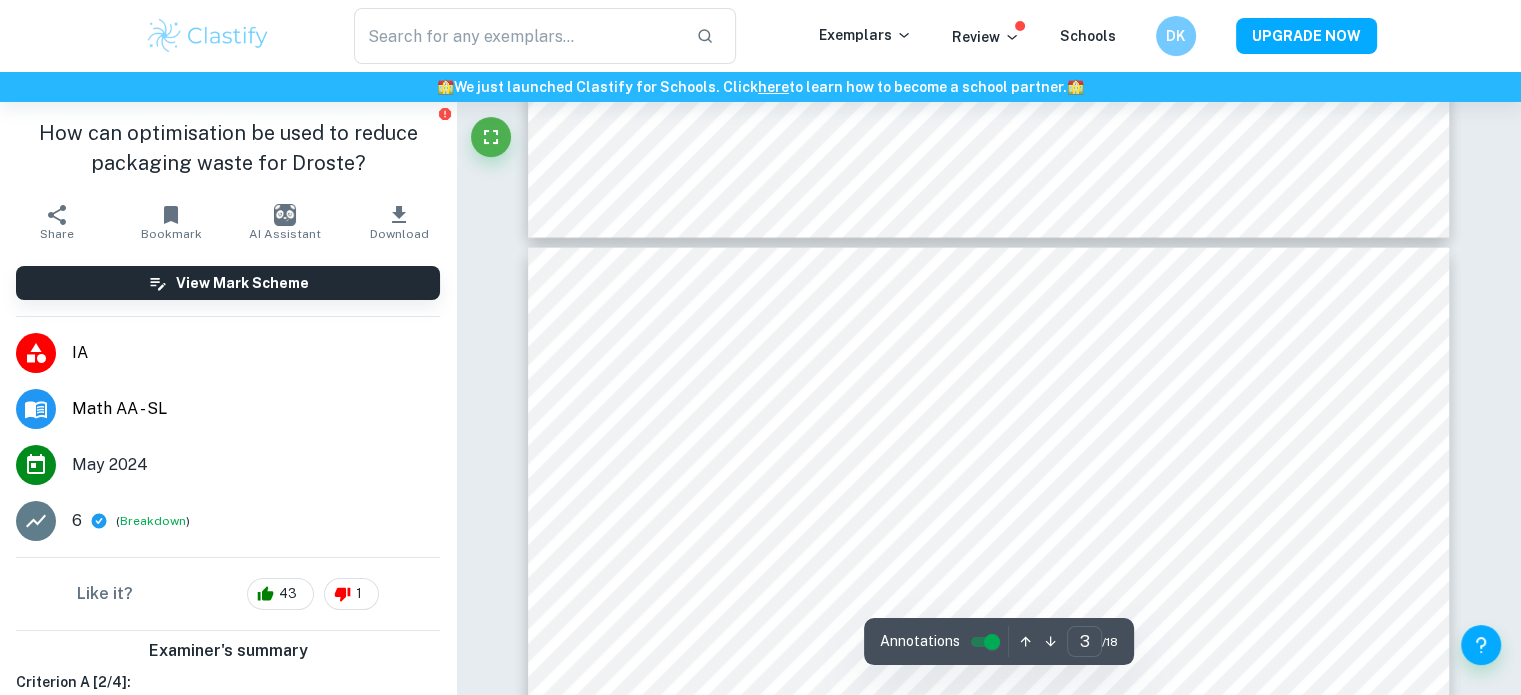 type on "4" 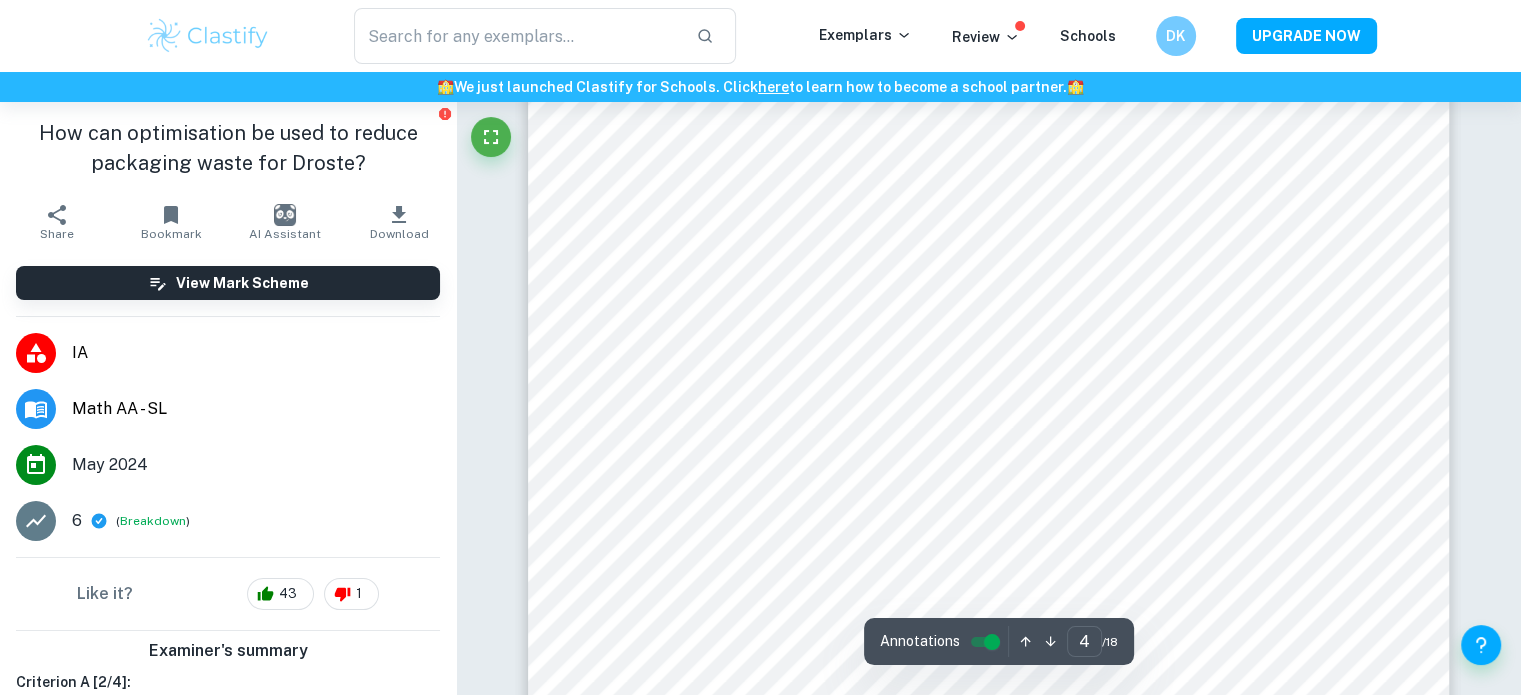 scroll, scrollTop: 4932, scrollLeft: 0, axis: vertical 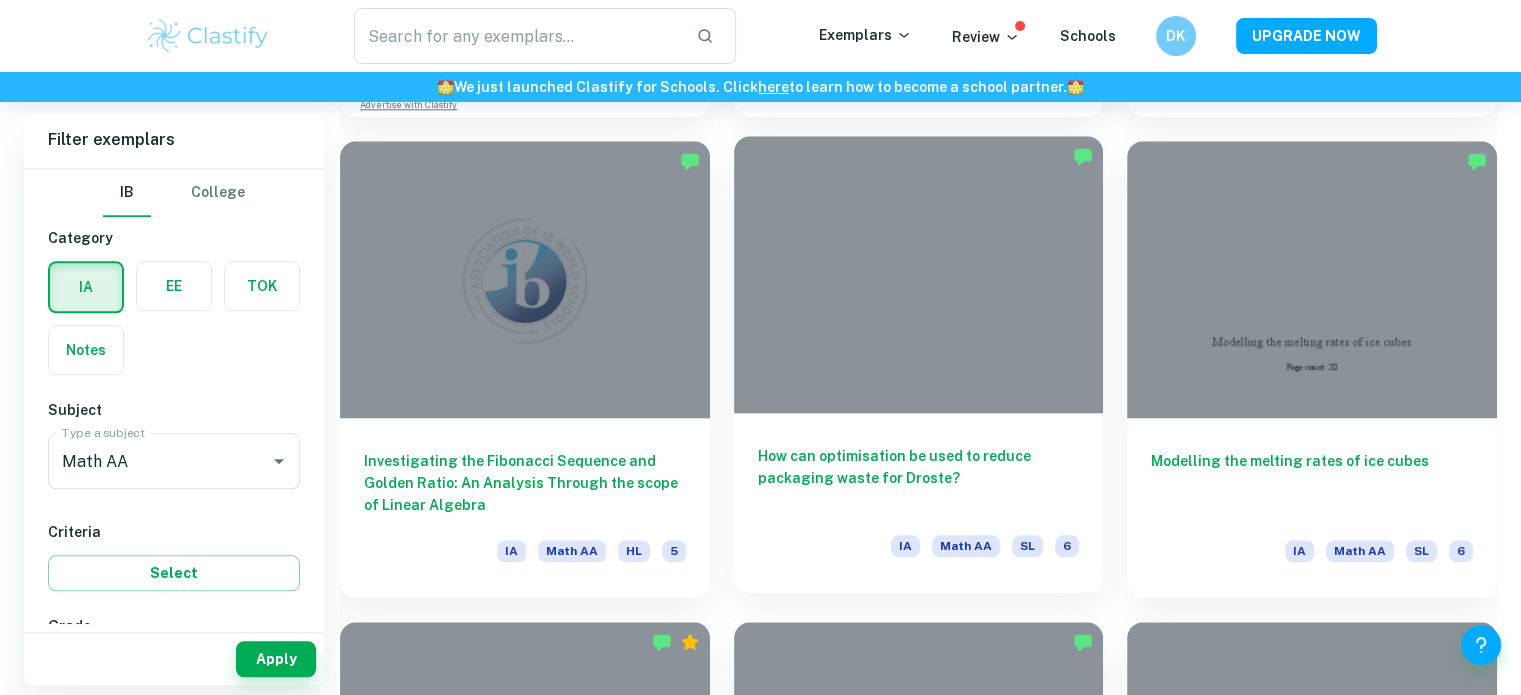click on "How can optimisation be used to reduce packaging waste for Droste?" at bounding box center [919, 478] 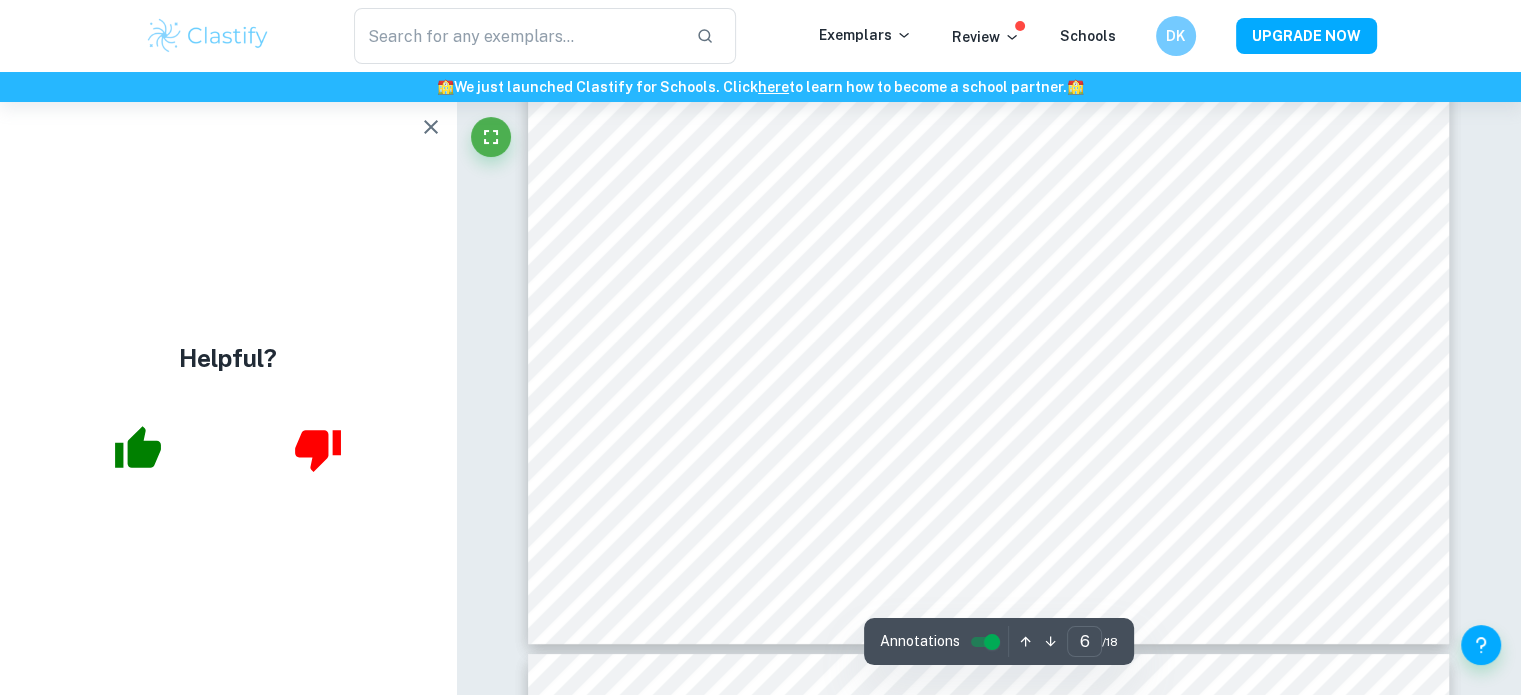 scroll, scrollTop: 7421, scrollLeft: 0, axis: vertical 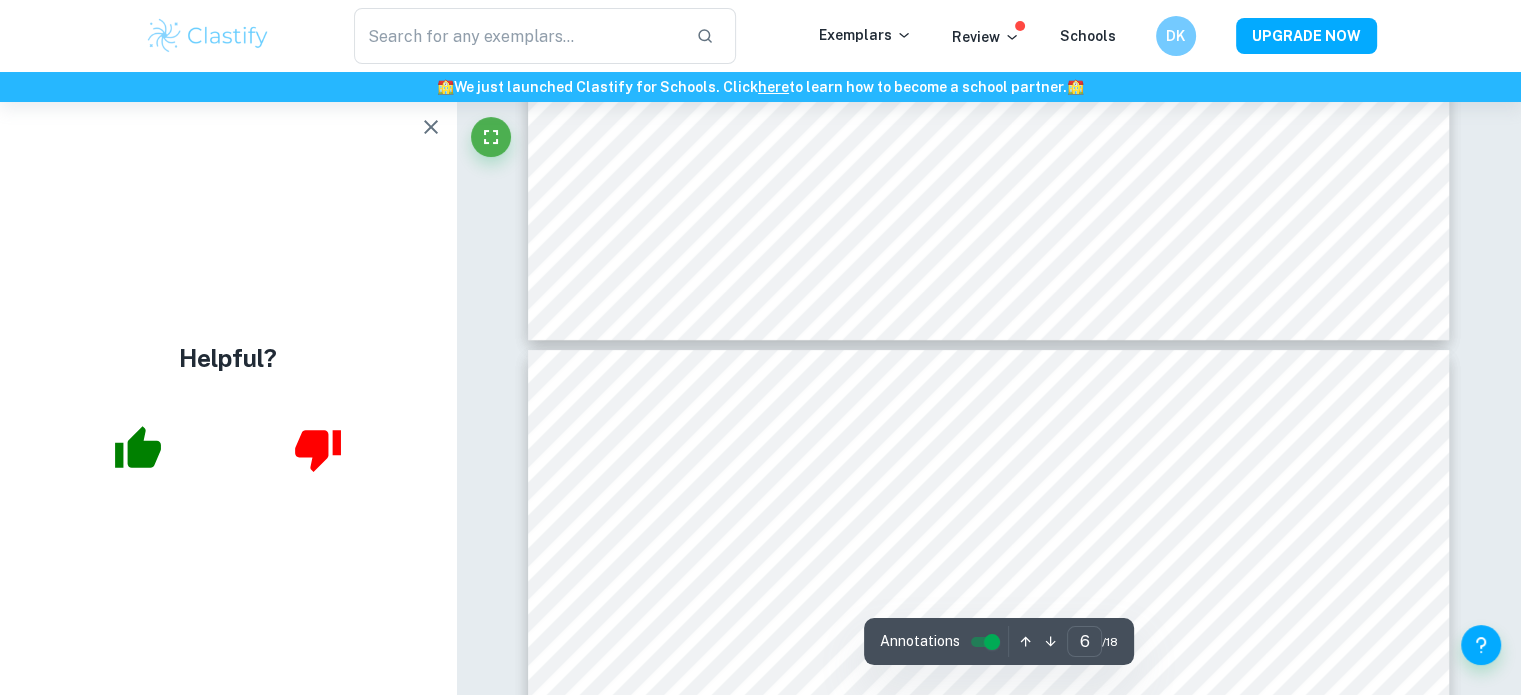 type on "7" 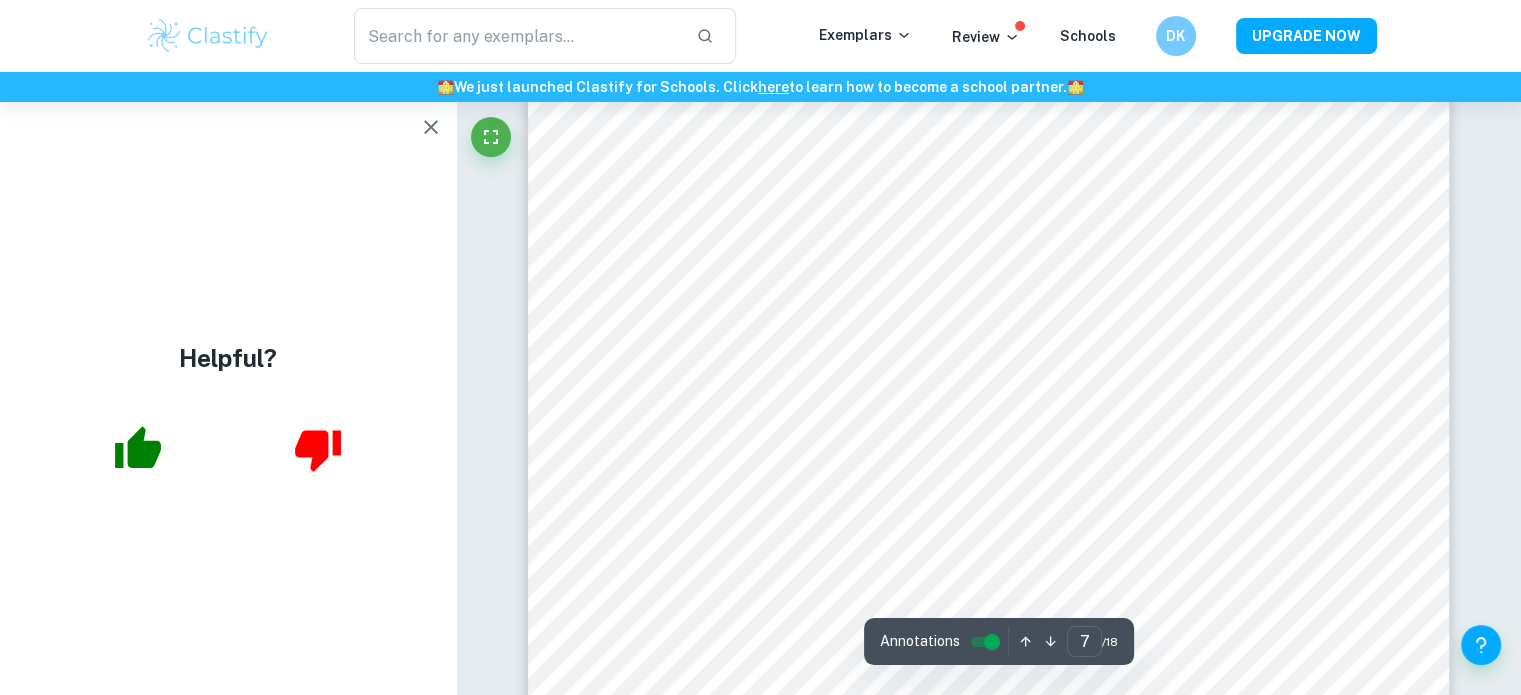 scroll, scrollTop: 8678, scrollLeft: 0, axis: vertical 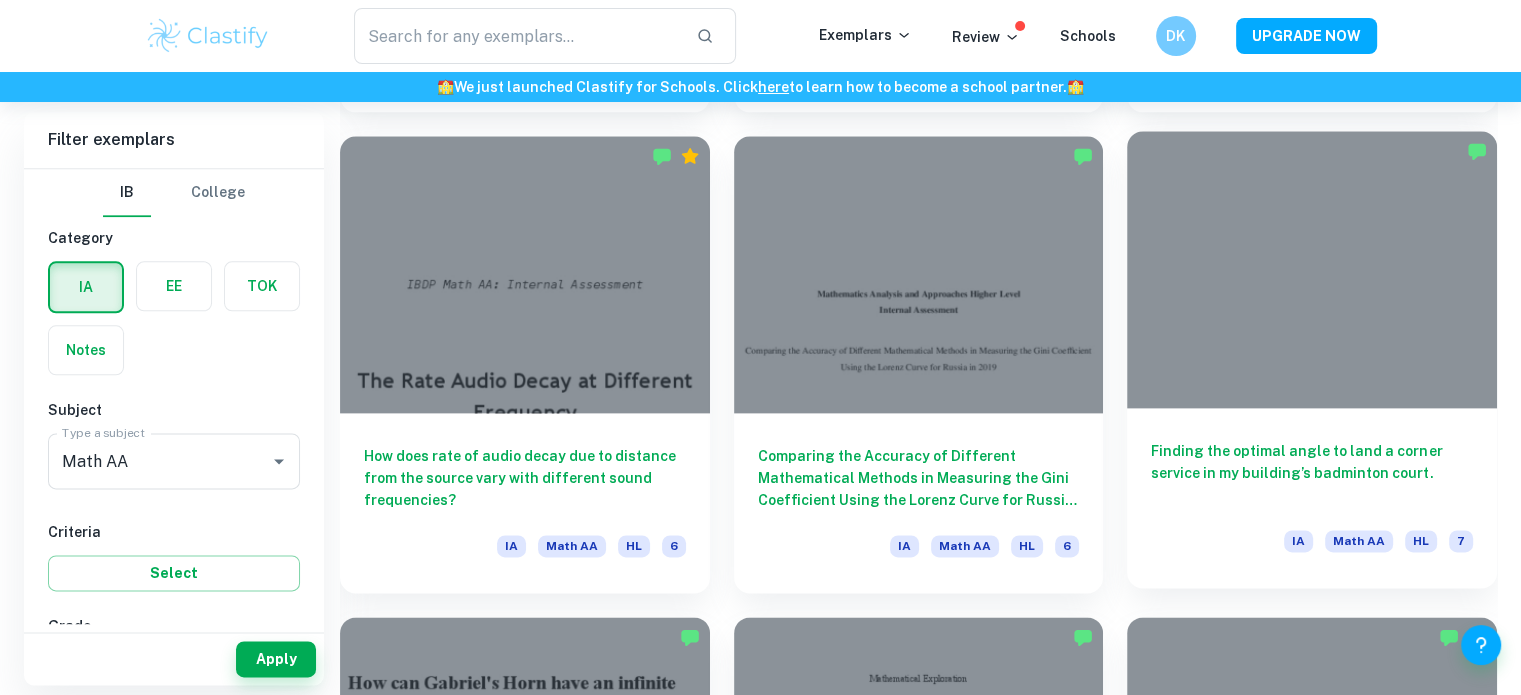 click at bounding box center (1312, 269) 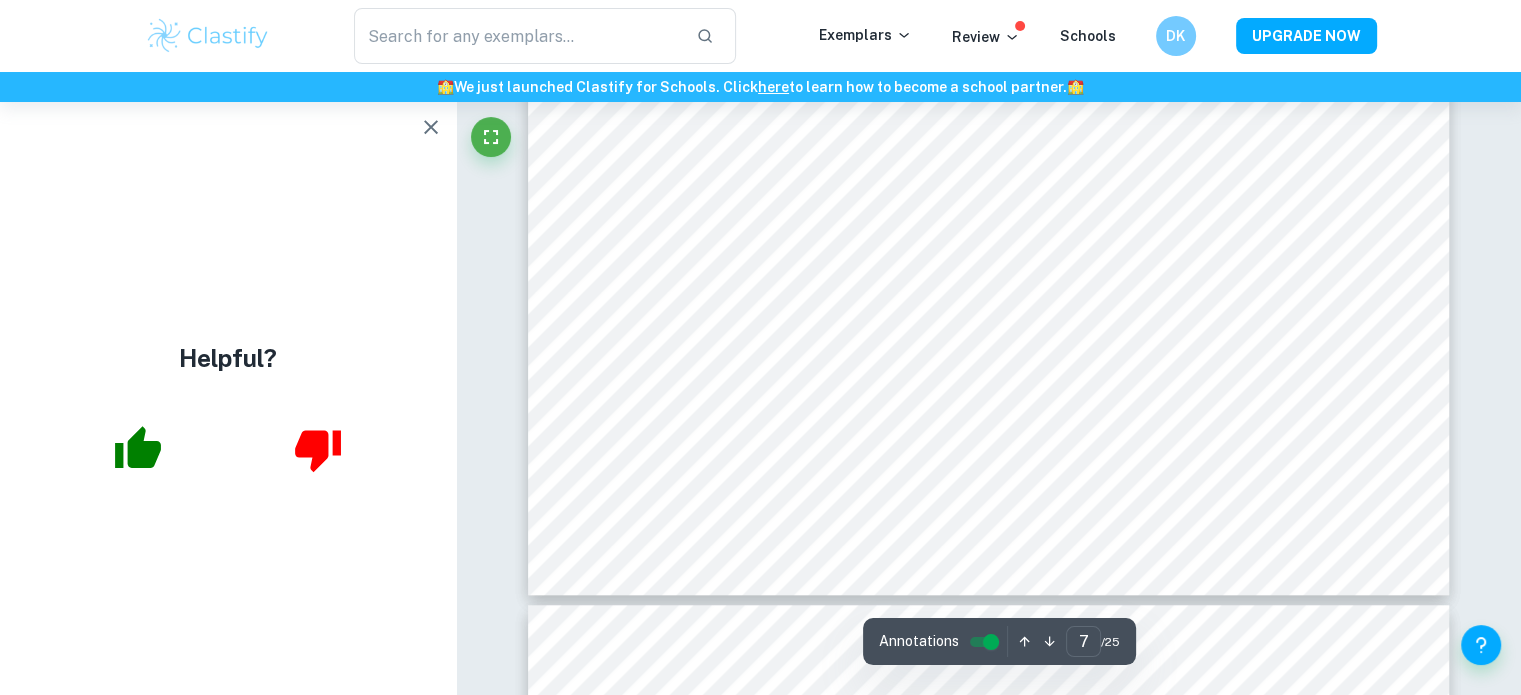 scroll, scrollTop: 9010, scrollLeft: 0, axis: vertical 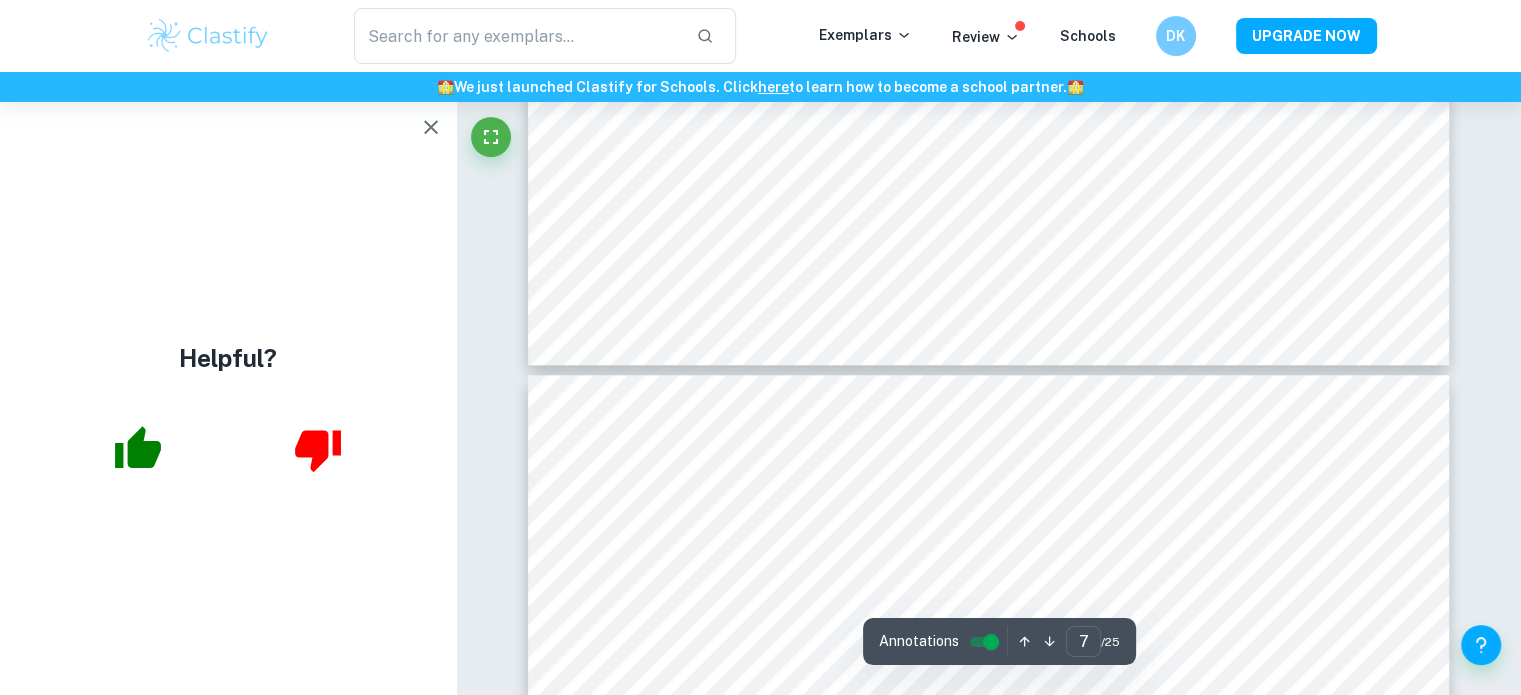 type on "8" 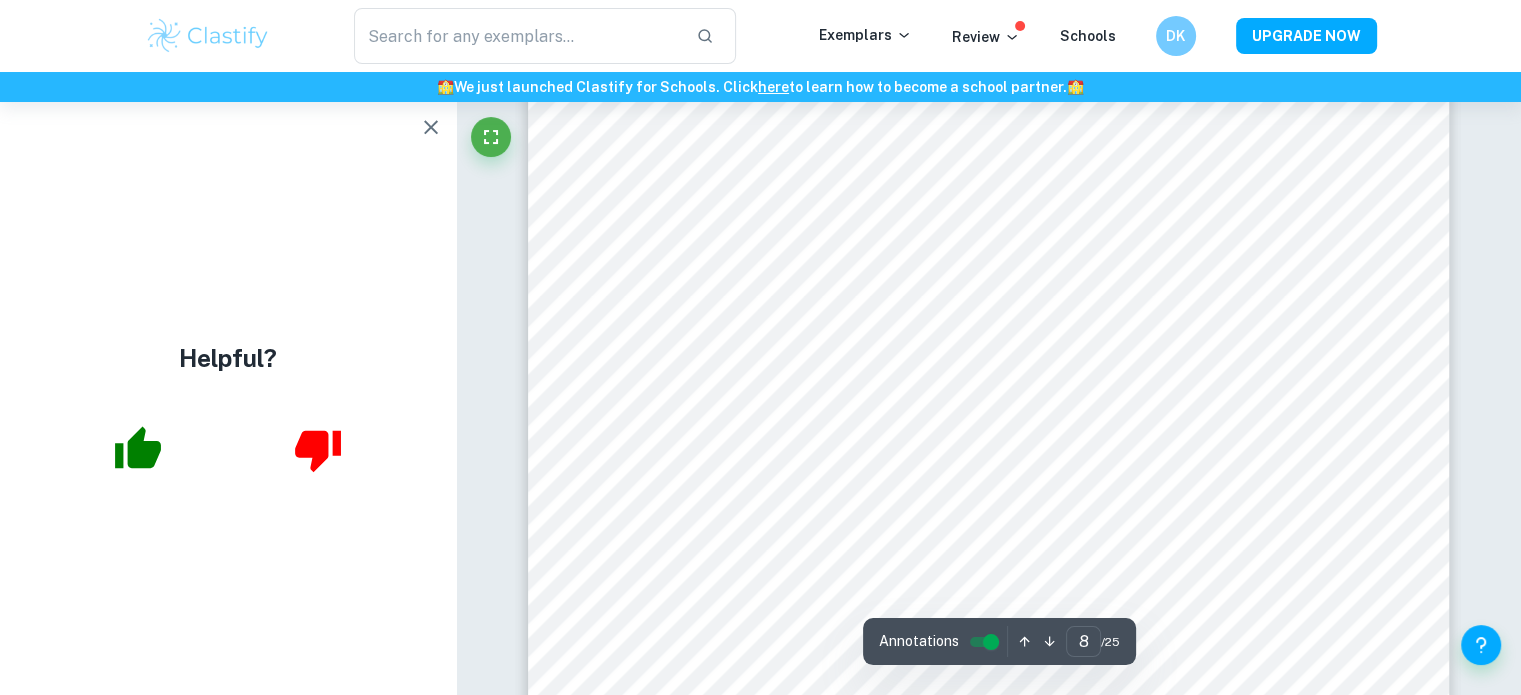 scroll, scrollTop: 10063, scrollLeft: 0, axis: vertical 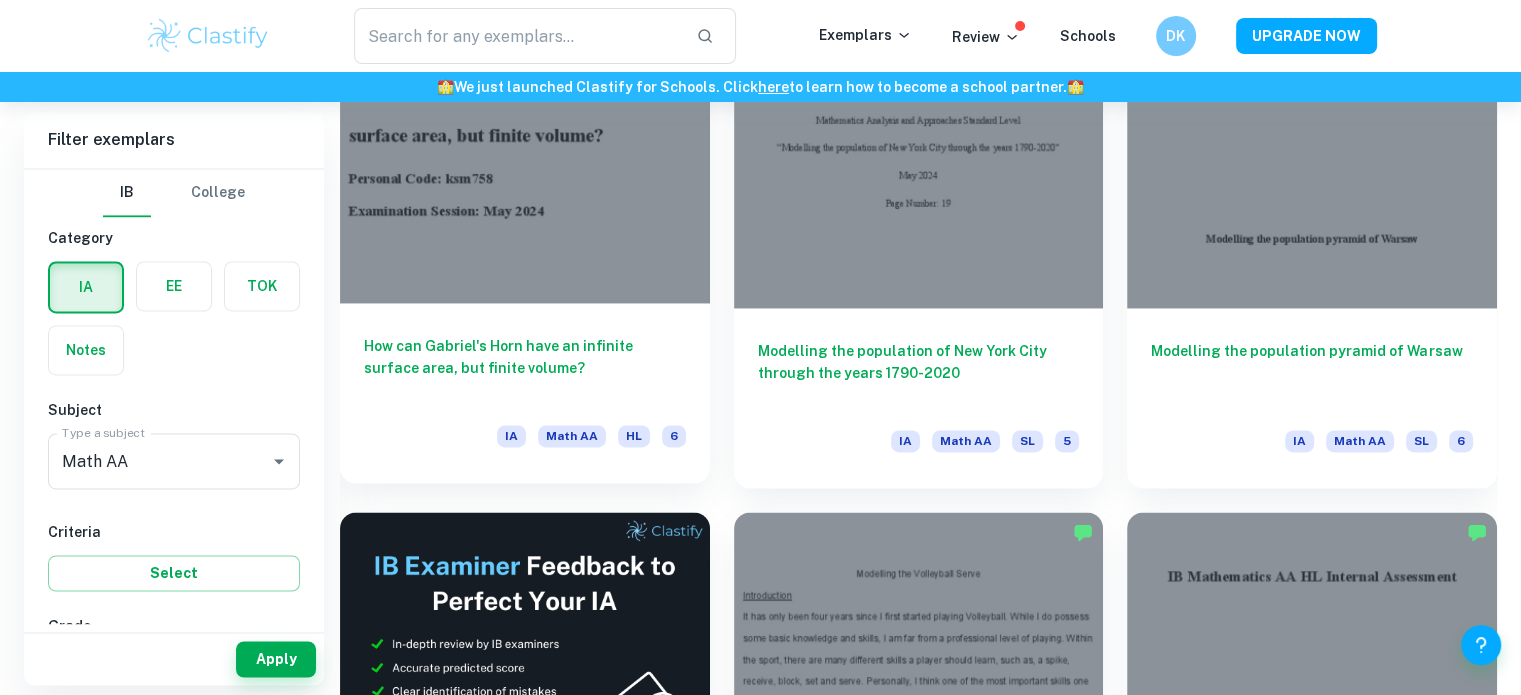 click at bounding box center [525, 164] 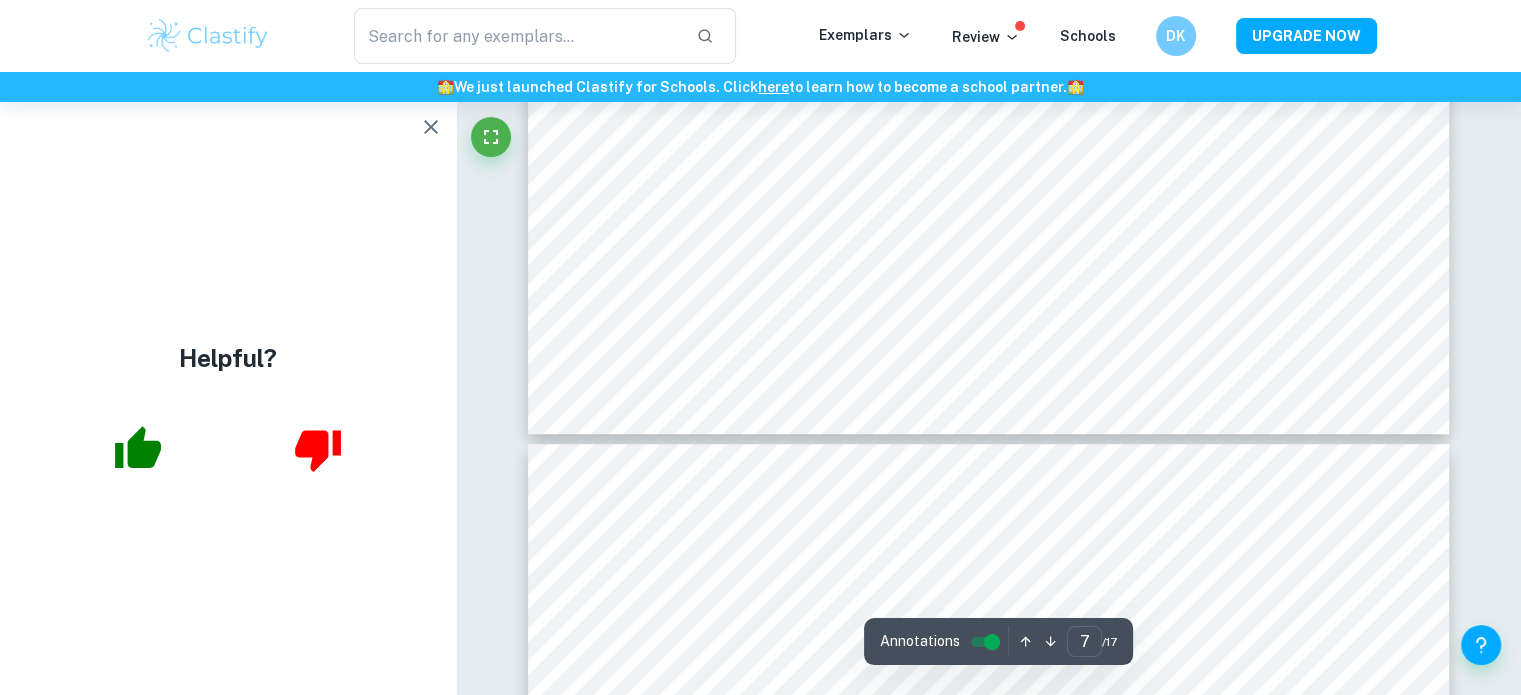 scroll, scrollTop: 8327, scrollLeft: 0, axis: vertical 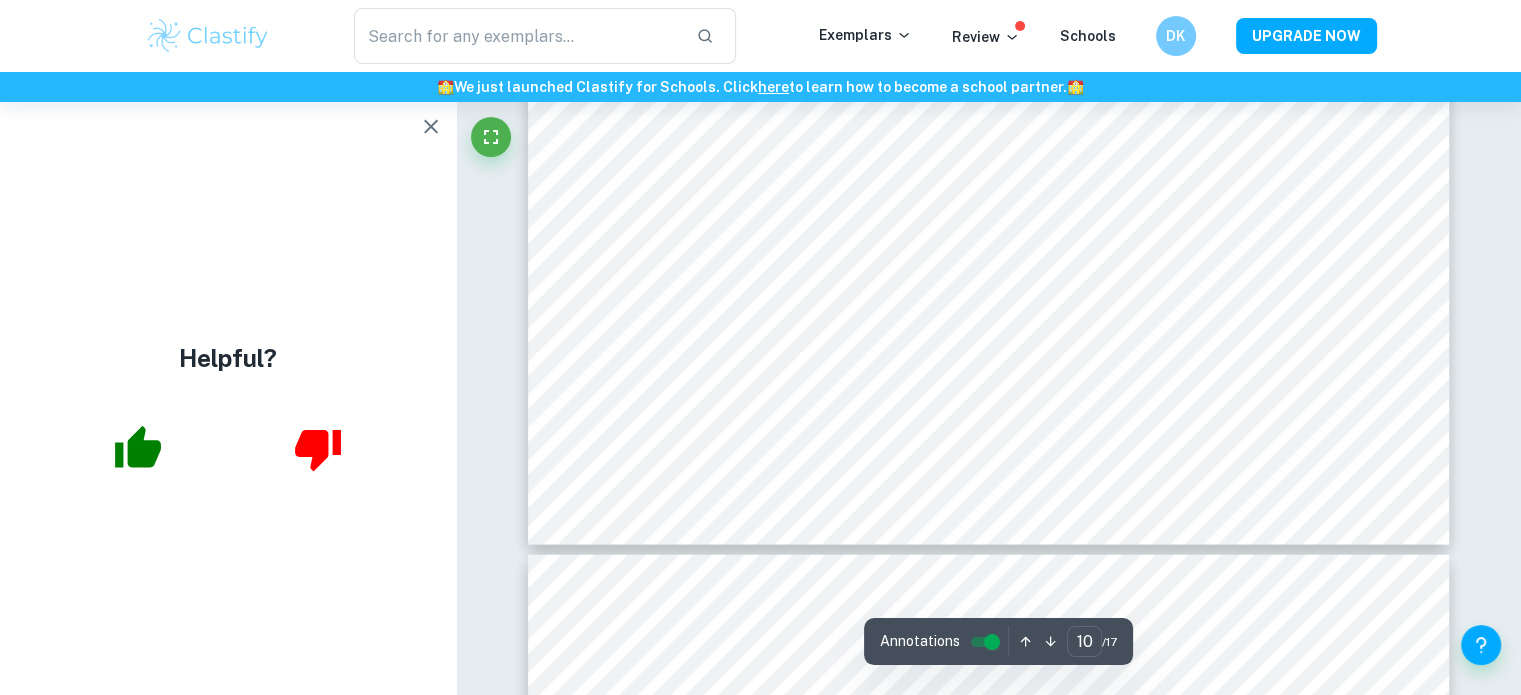 type on "11" 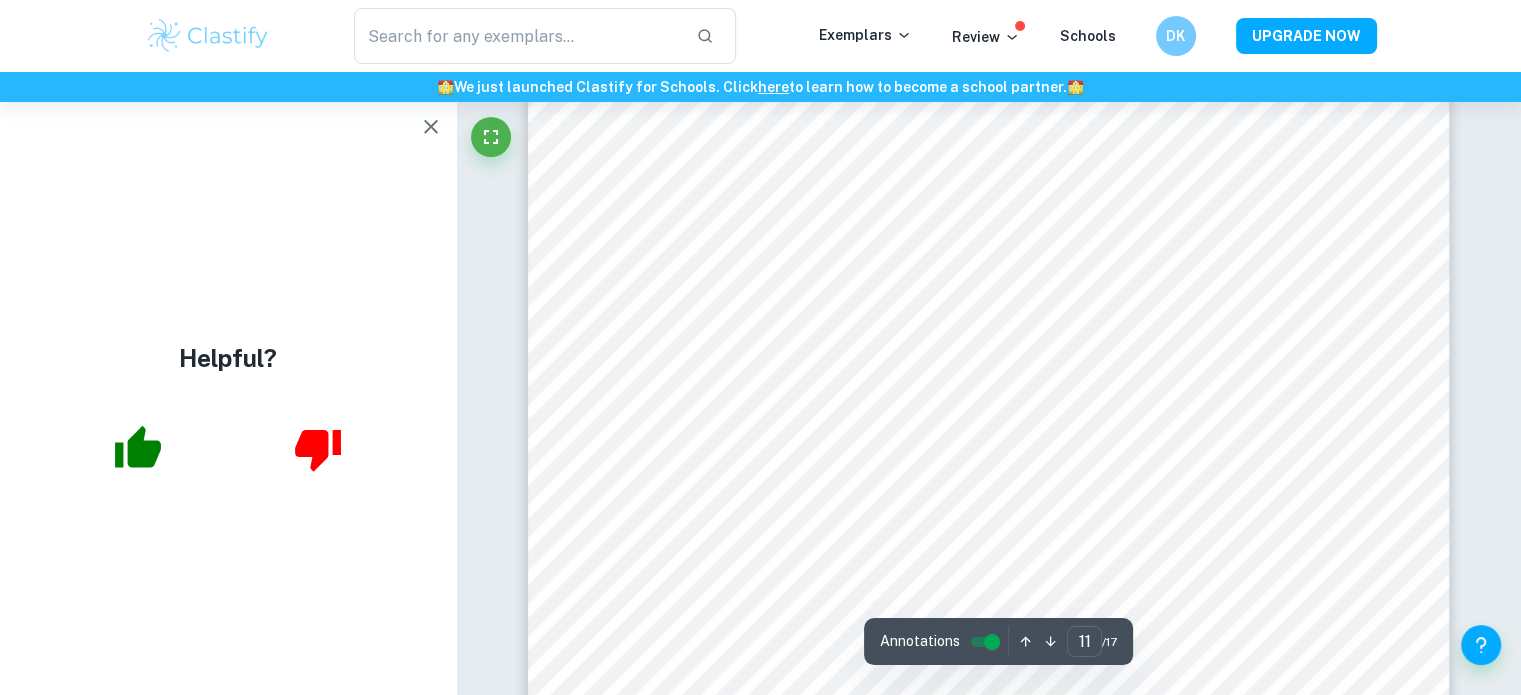 scroll, scrollTop: 12831, scrollLeft: 0, axis: vertical 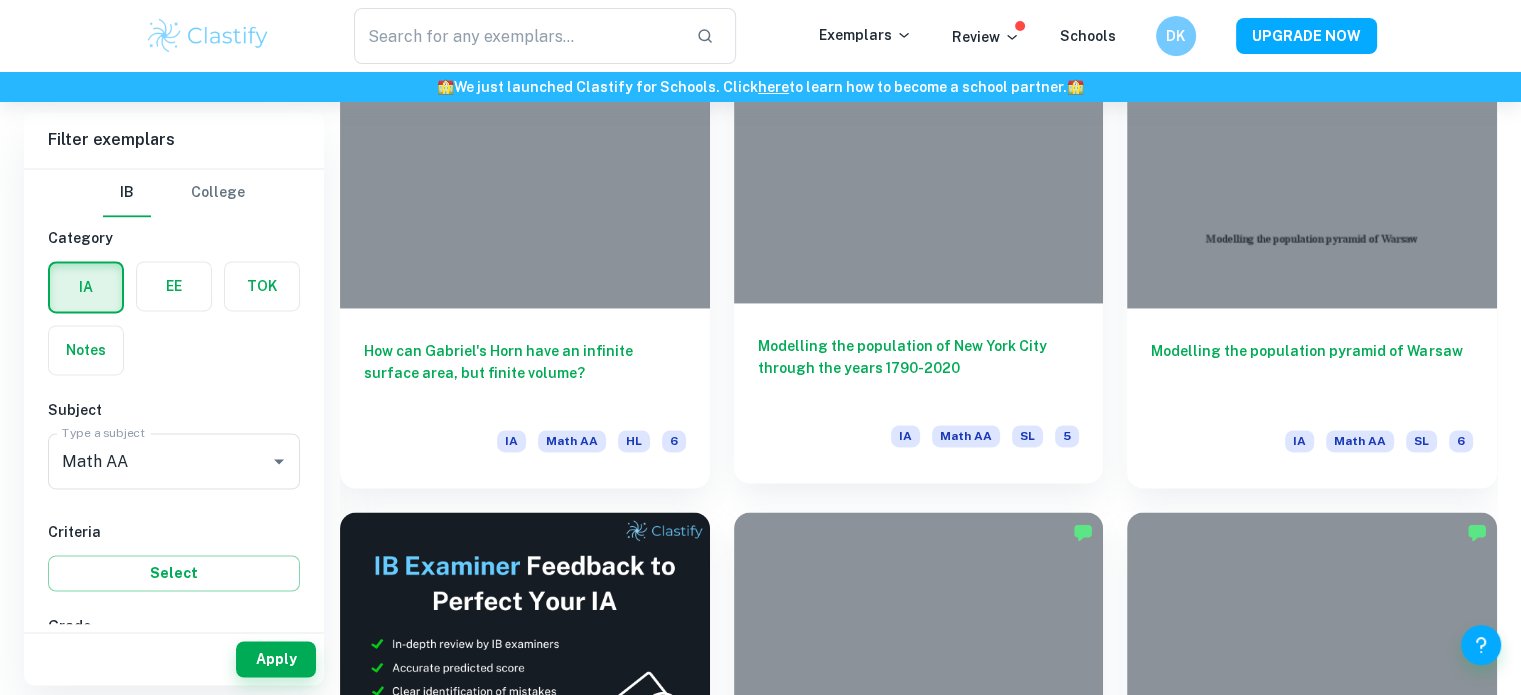 click at bounding box center (919, 164) 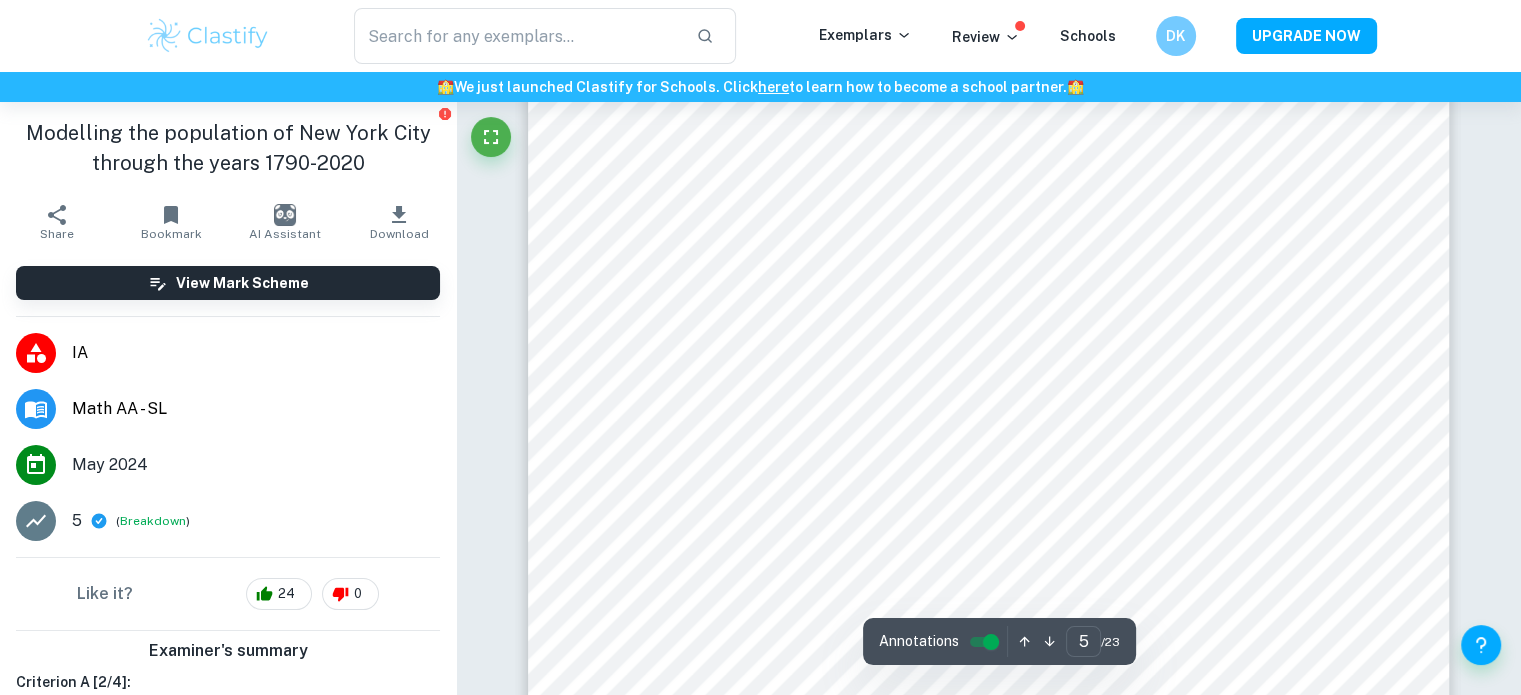 scroll, scrollTop: 6240, scrollLeft: 0, axis: vertical 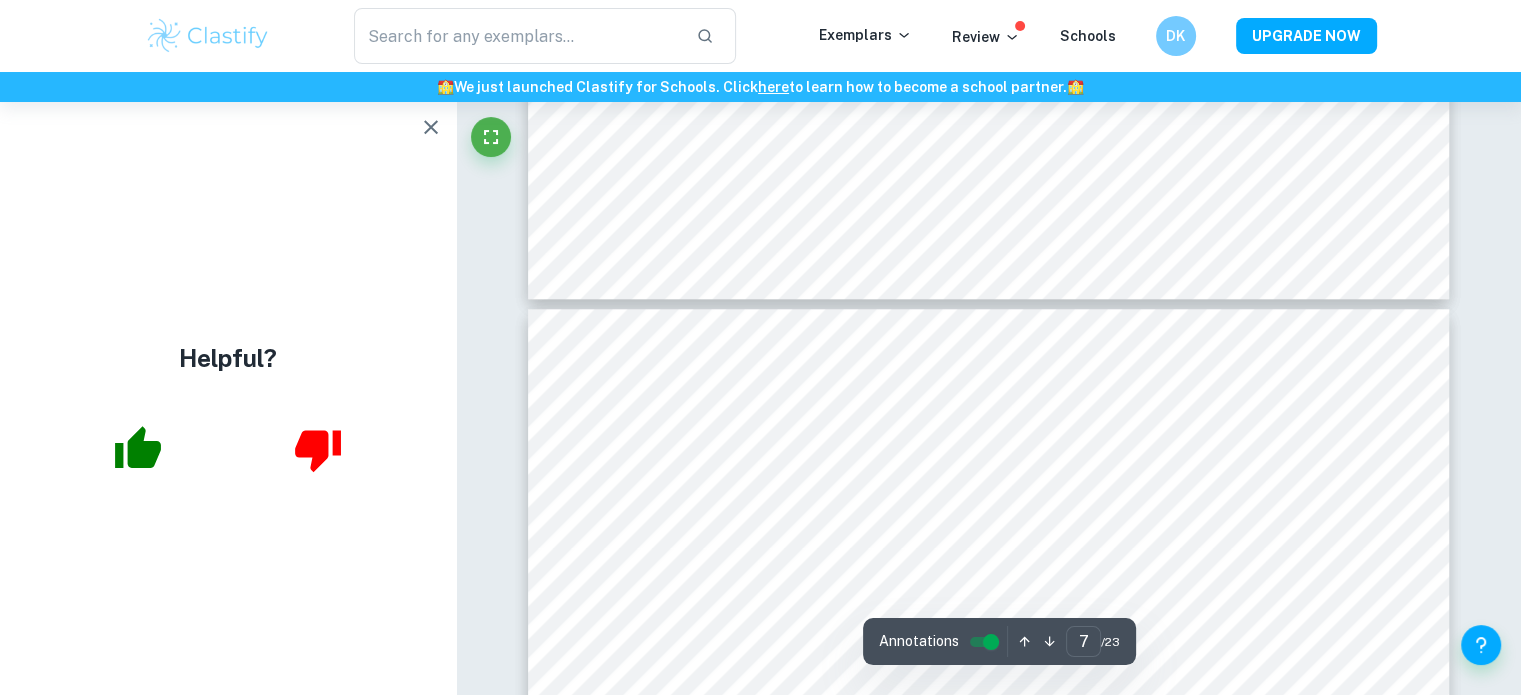 type on "8" 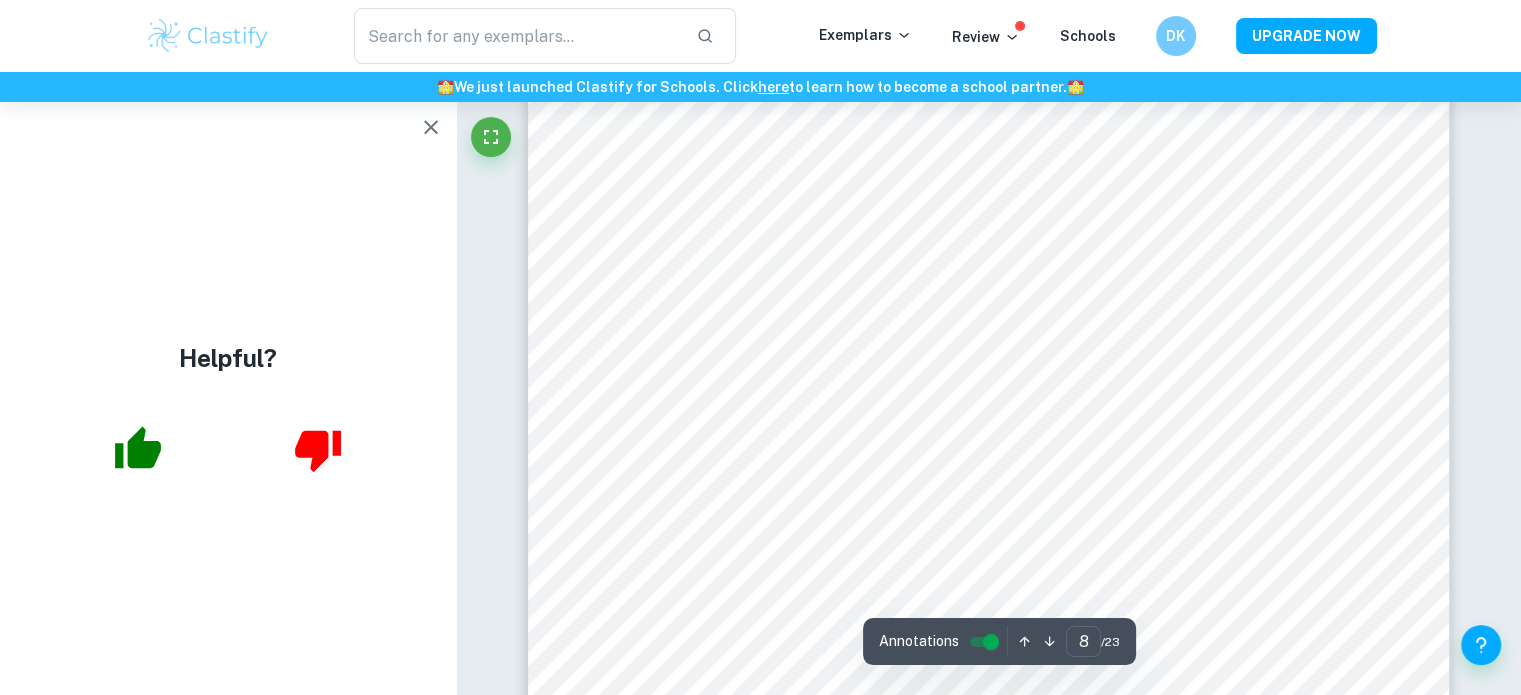 scroll, scrollTop: 10098, scrollLeft: 0, axis: vertical 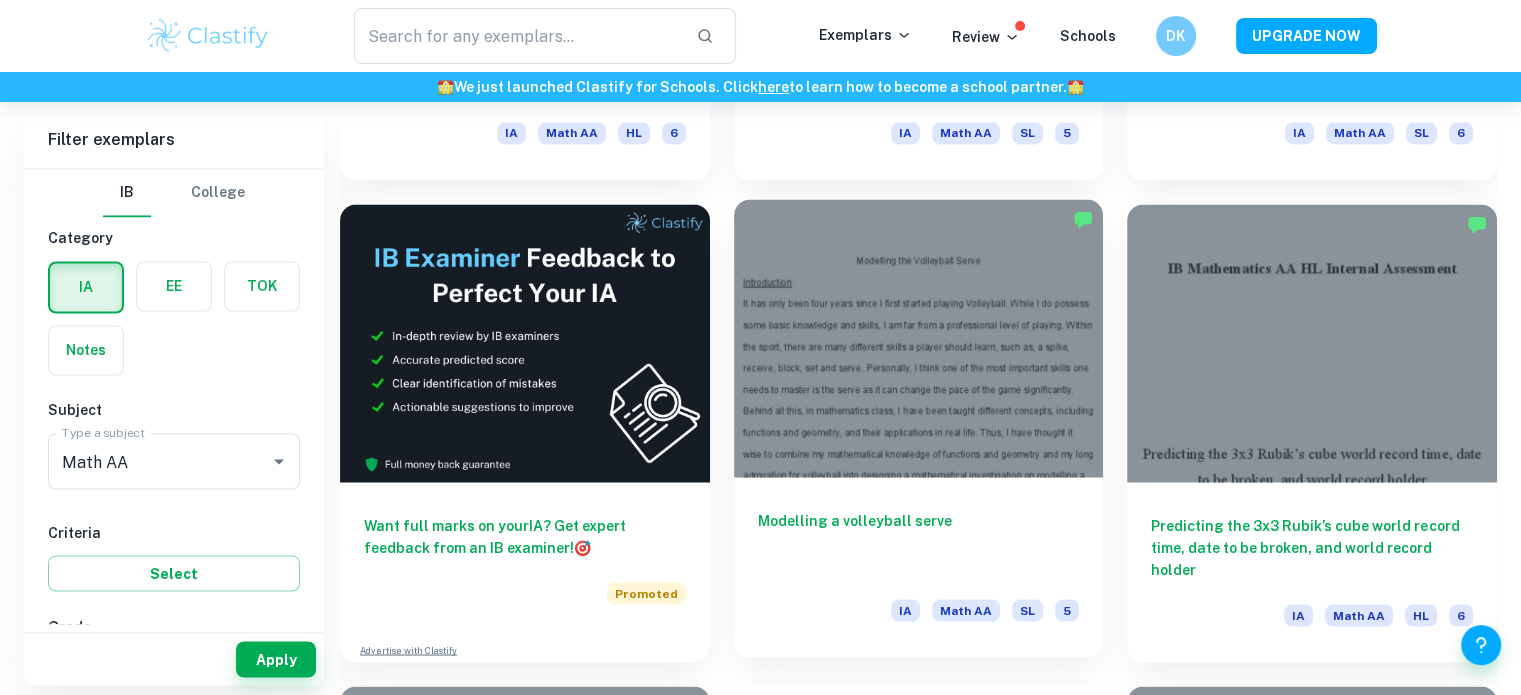 click at bounding box center [919, 337] 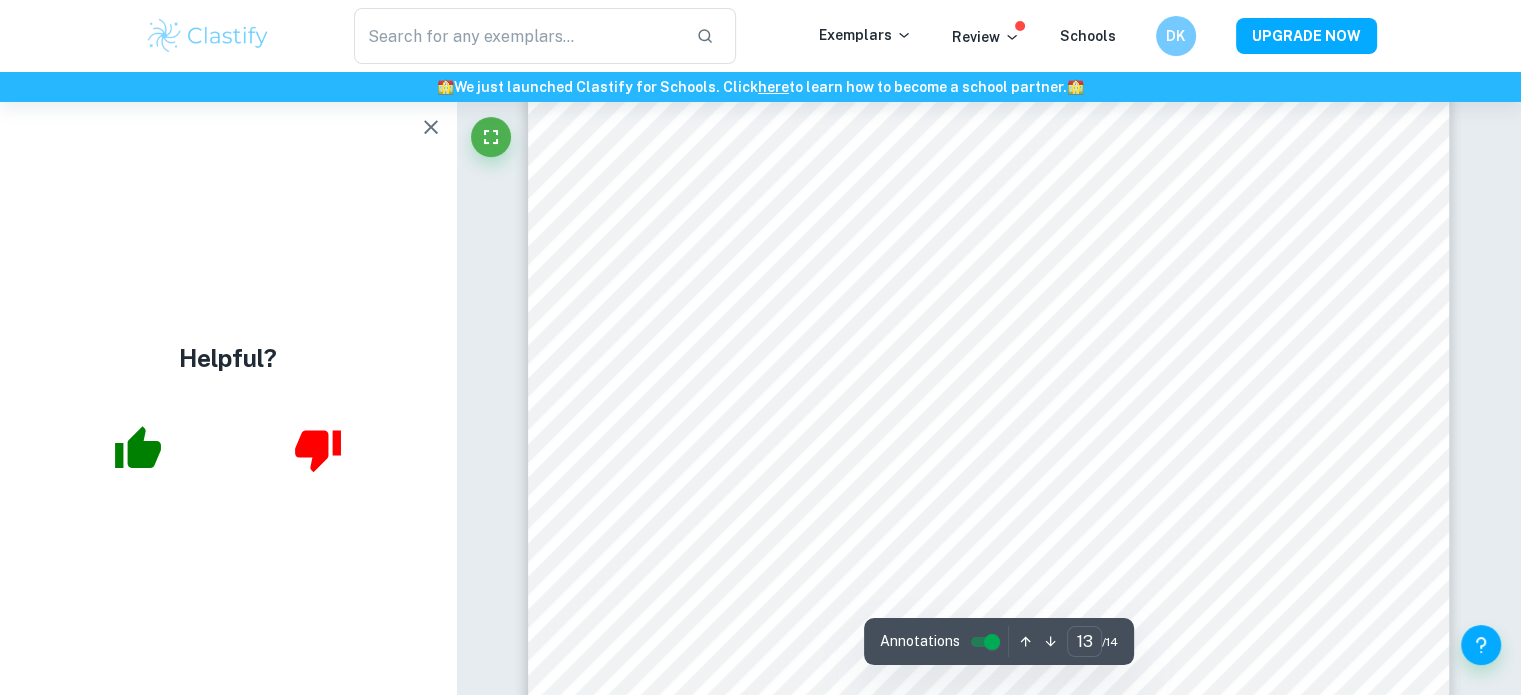 scroll, scrollTop: 16624, scrollLeft: 0, axis: vertical 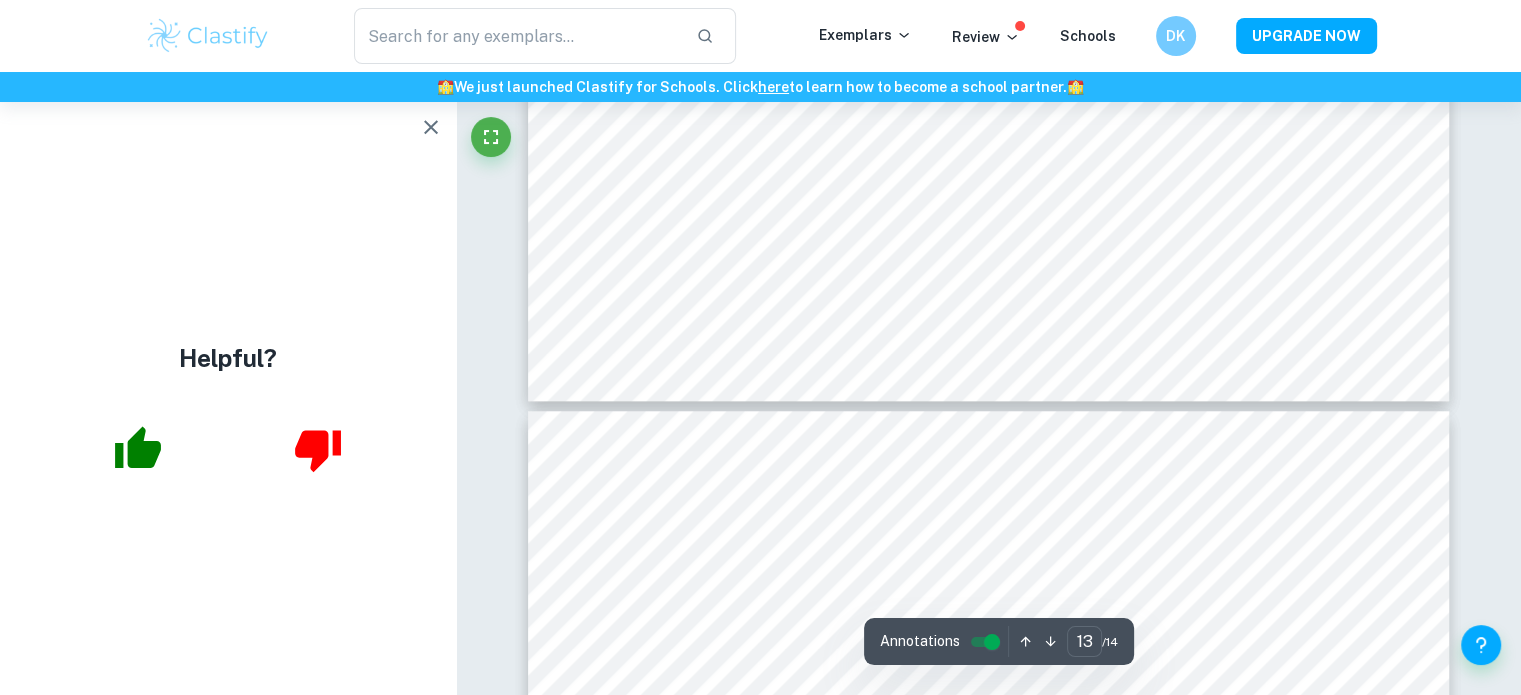 type on "14" 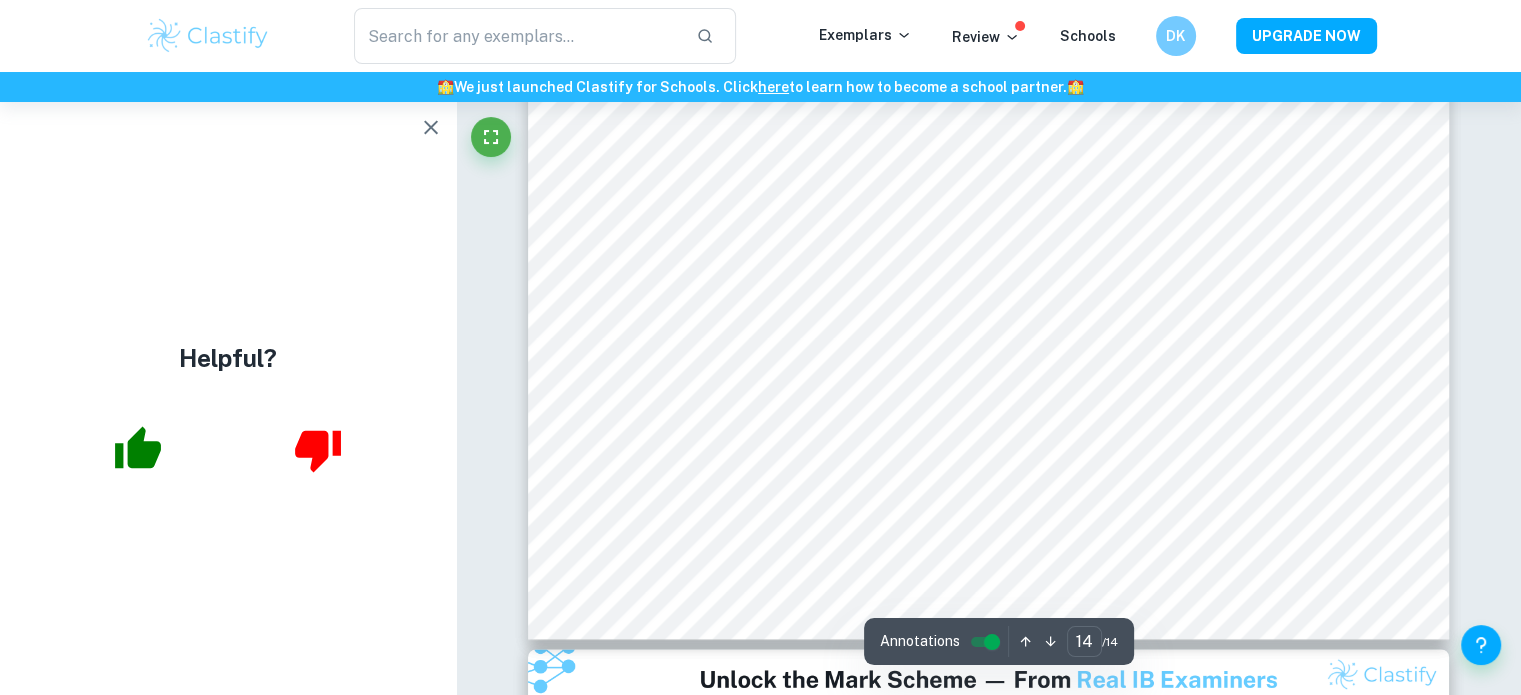 scroll, scrollTop: 18373, scrollLeft: 0, axis: vertical 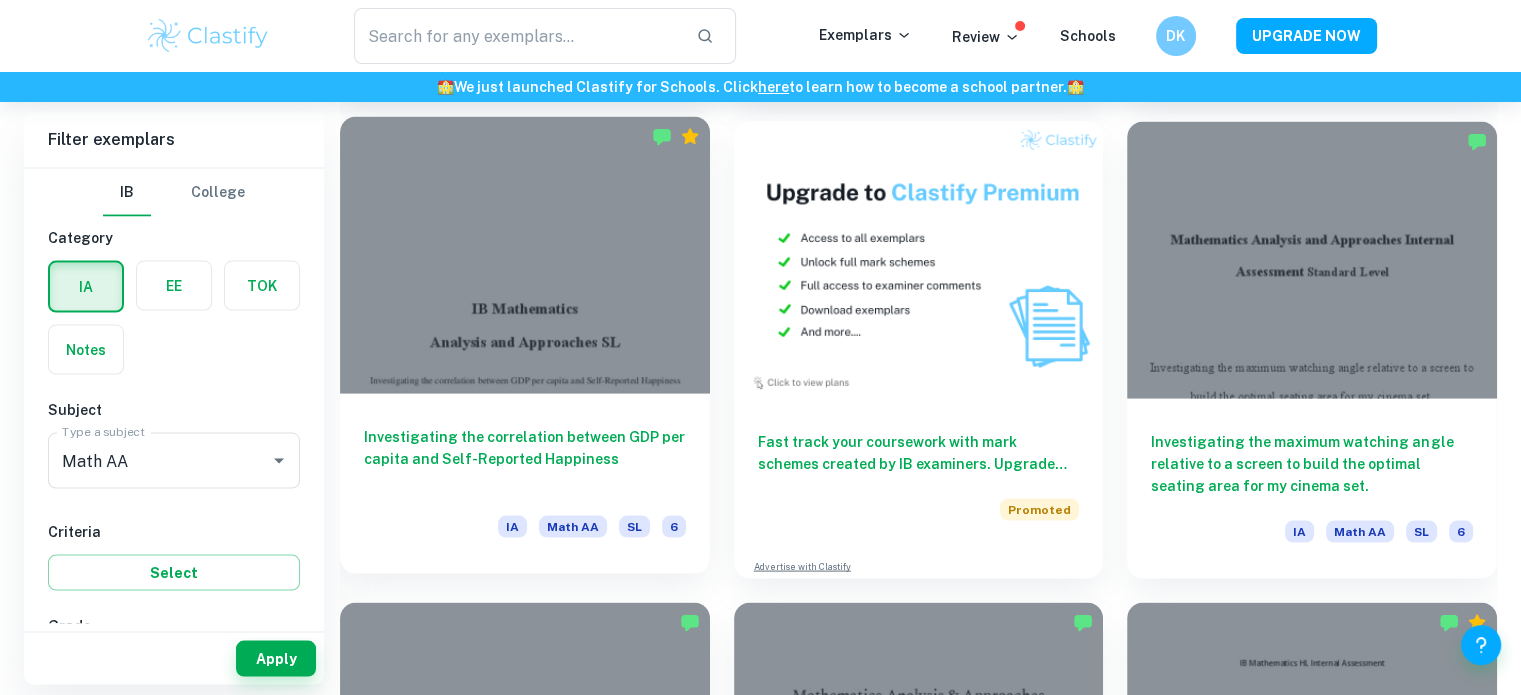 click at bounding box center (525, 255) 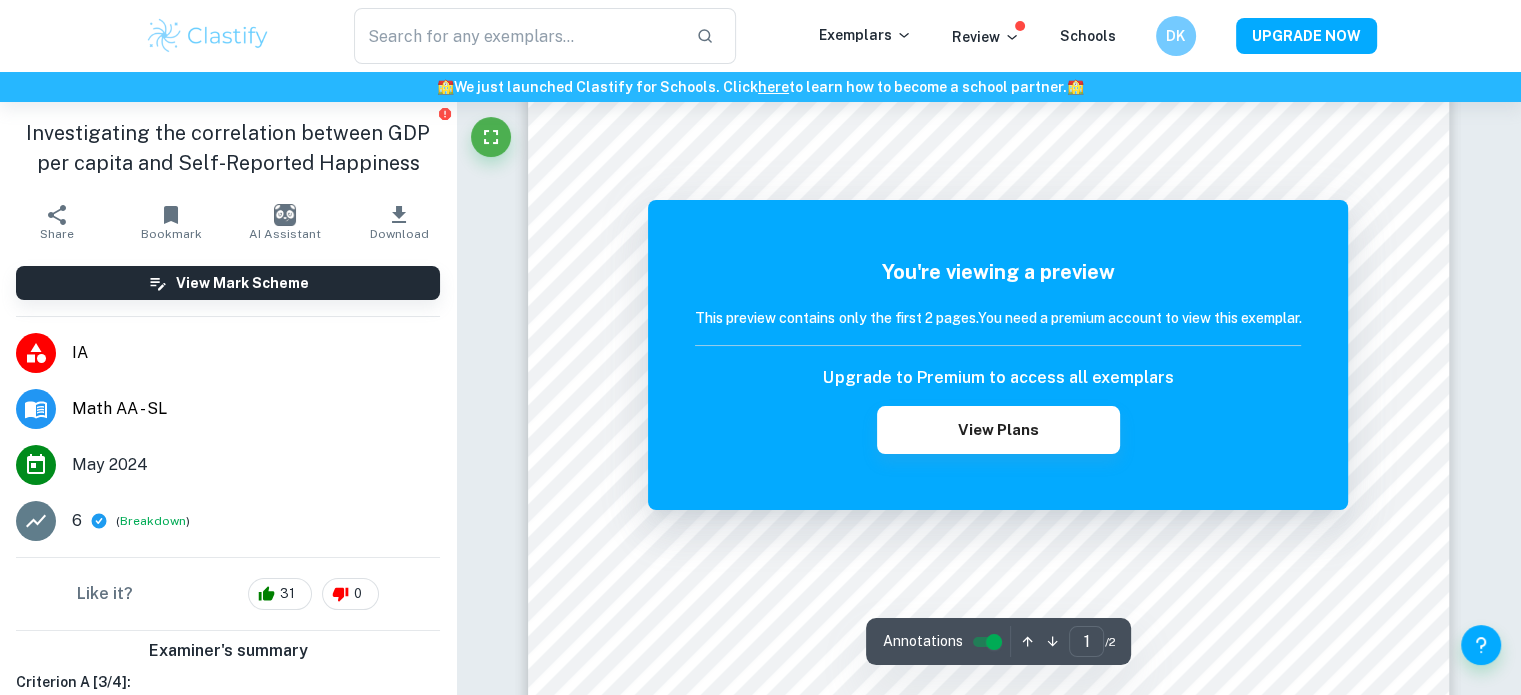 scroll, scrollTop: 459, scrollLeft: 0, axis: vertical 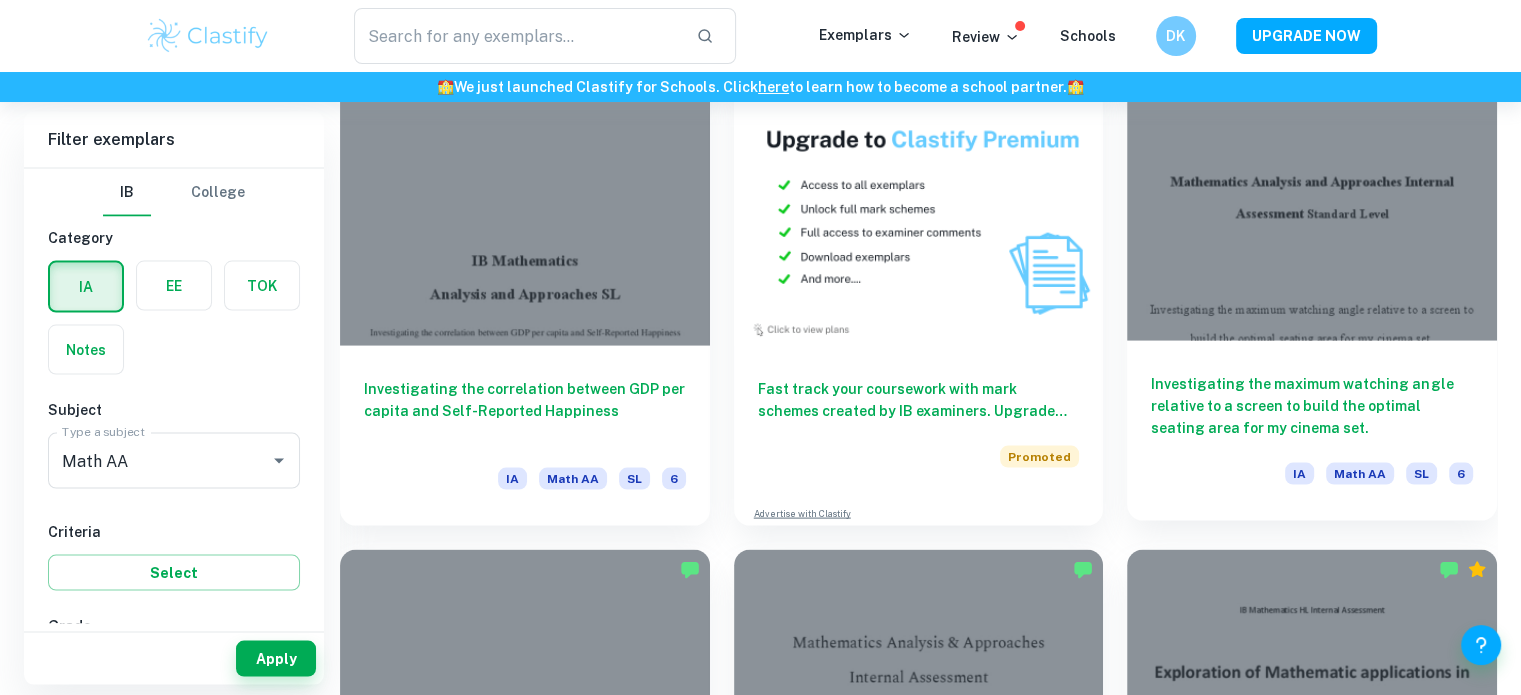 click on "Investigating the maximum watching angle relative to a screen to build the optimal seating area for my cinema set. IA Math AA SL 6" at bounding box center [1312, 431] 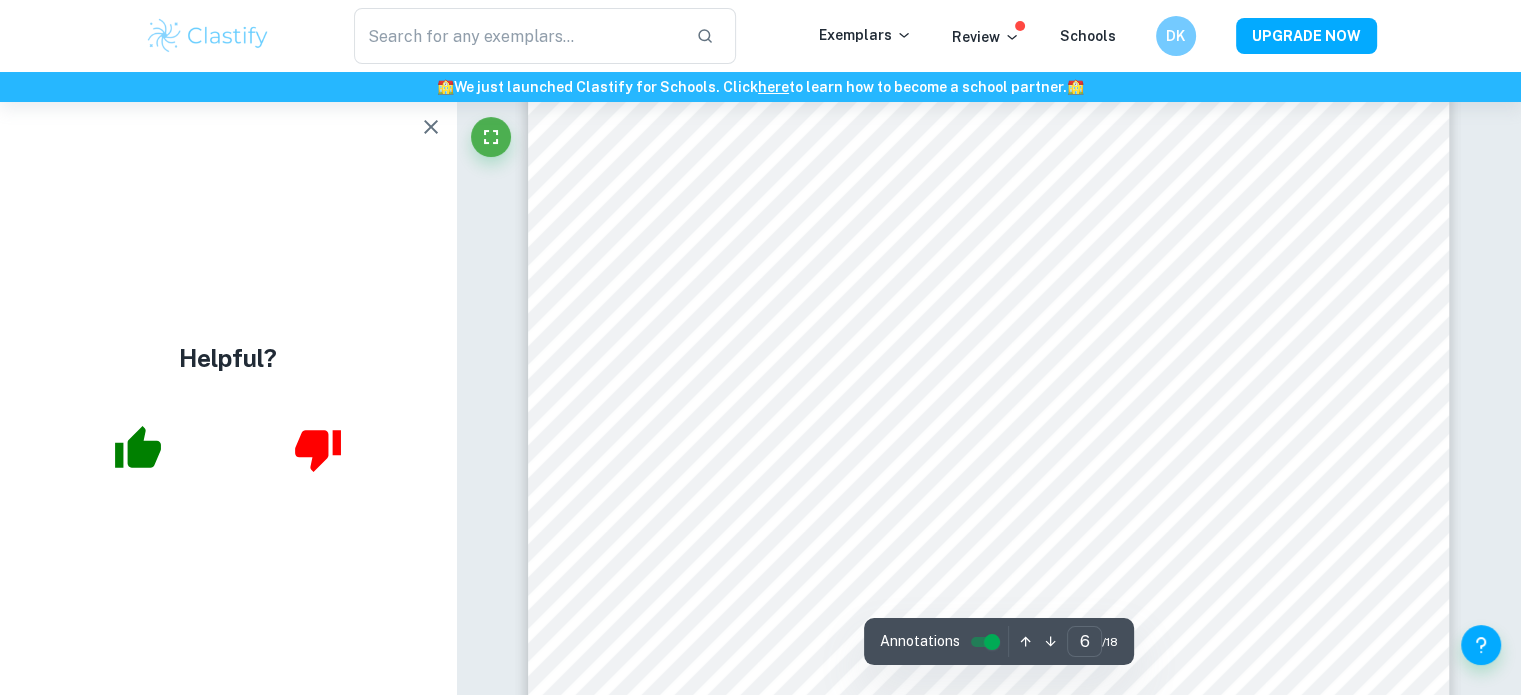 scroll, scrollTop: 7212, scrollLeft: 0, axis: vertical 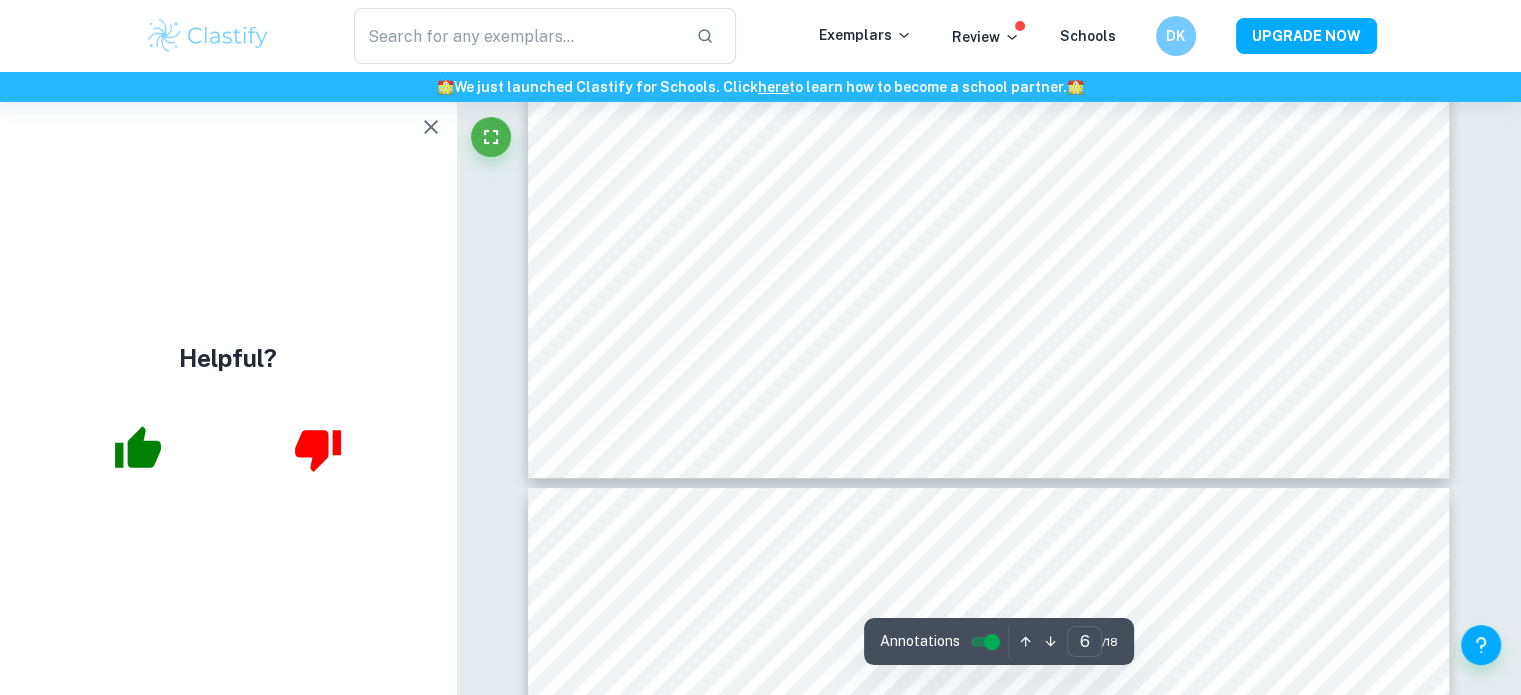 type on "7" 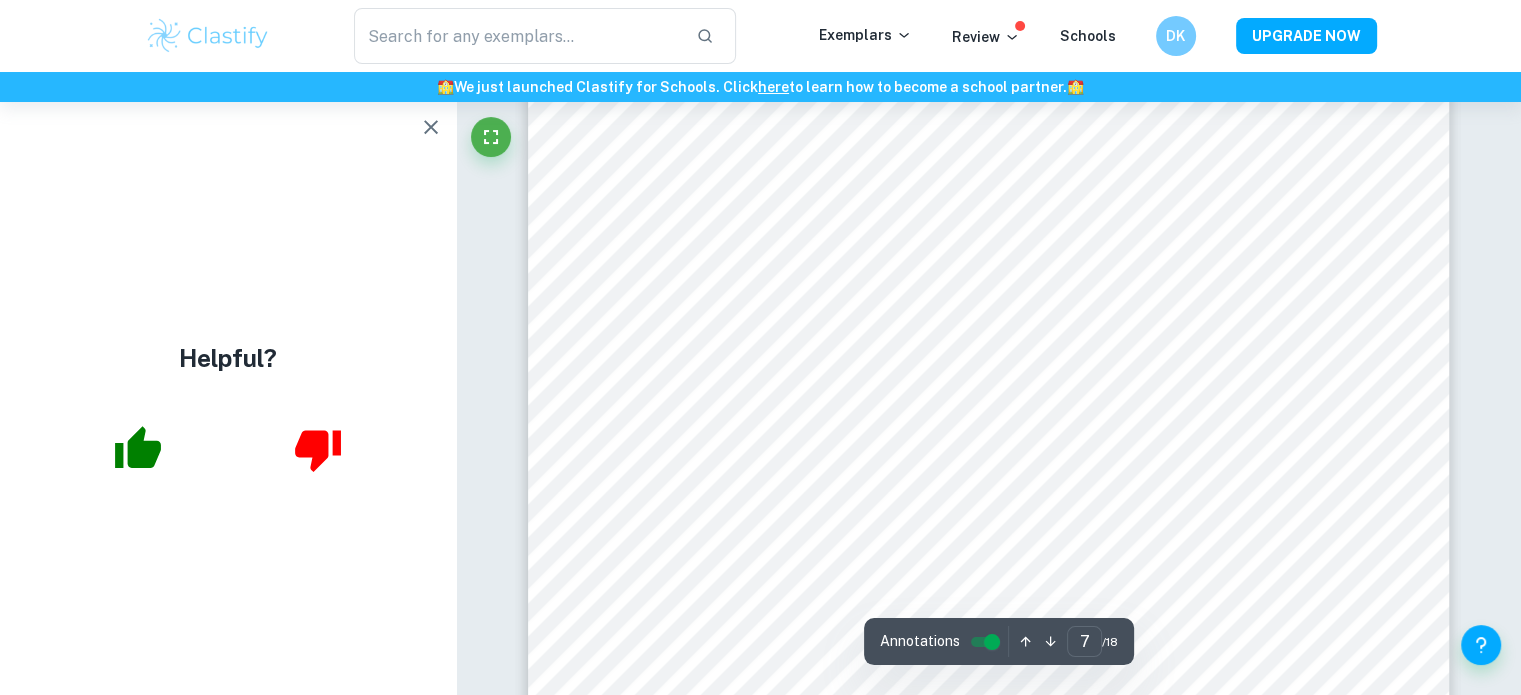 scroll, scrollTop: 8759, scrollLeft: 0, axis: vertical 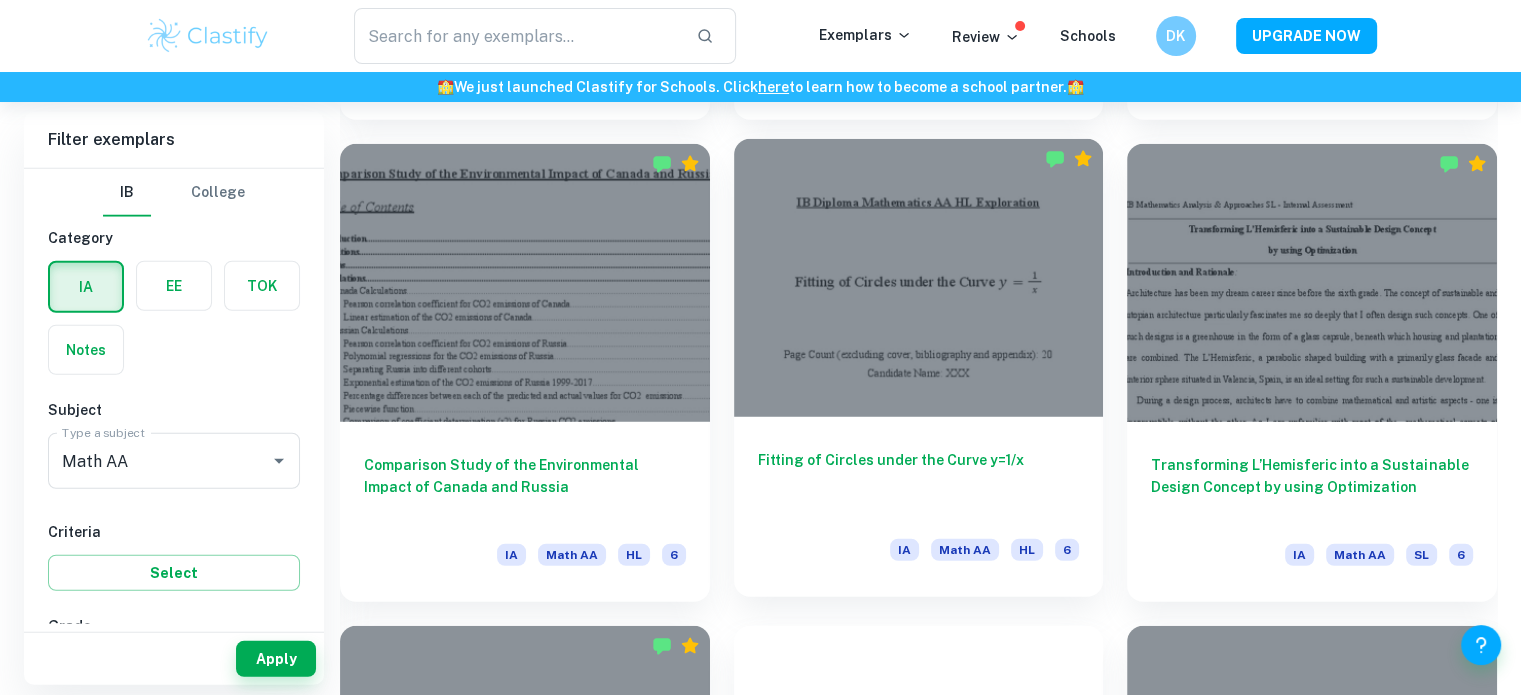 click at bounding box center (919, 277) 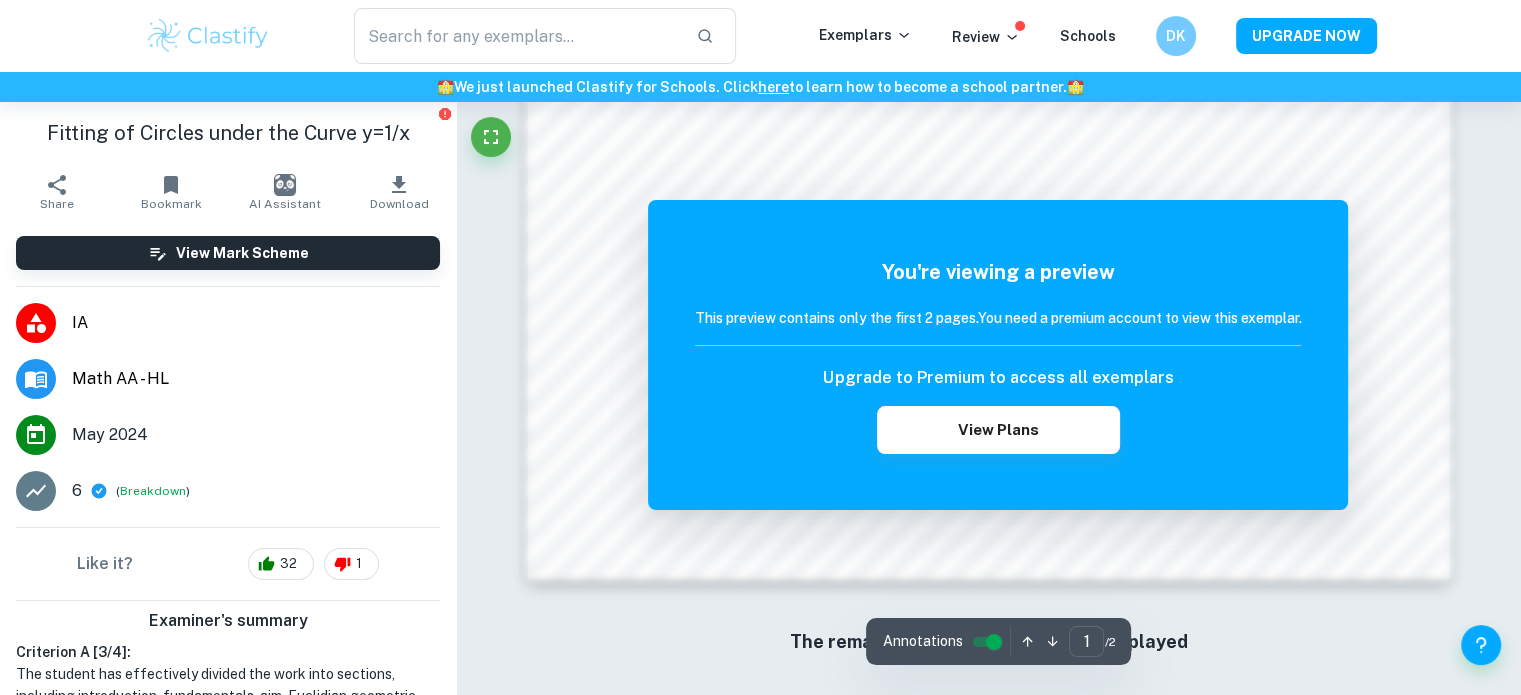 scroll, scrollTop: 2176, scrollLeft: 0, axis: vertical 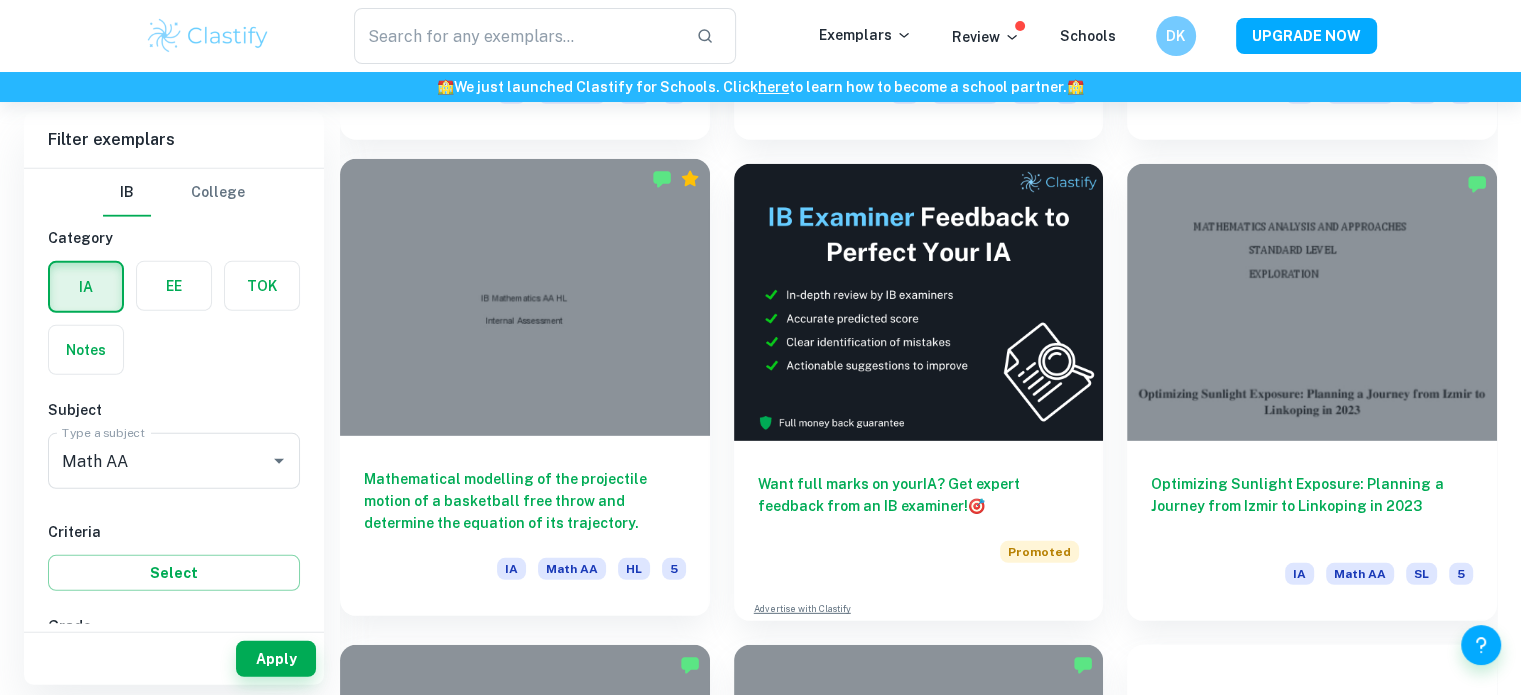 click at bounding box center [525, 297] 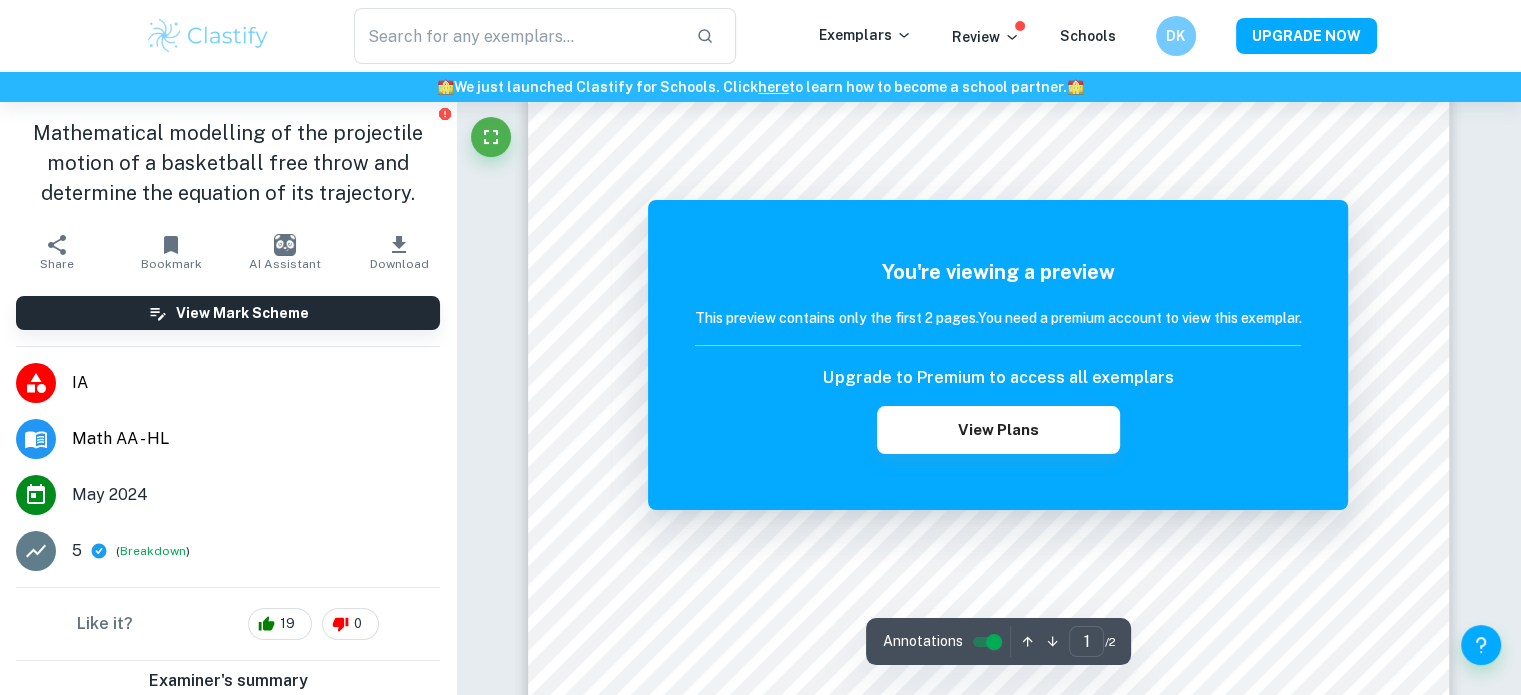 scroll, scrollTop: 712, scrollLeft: 0, axis: vertical 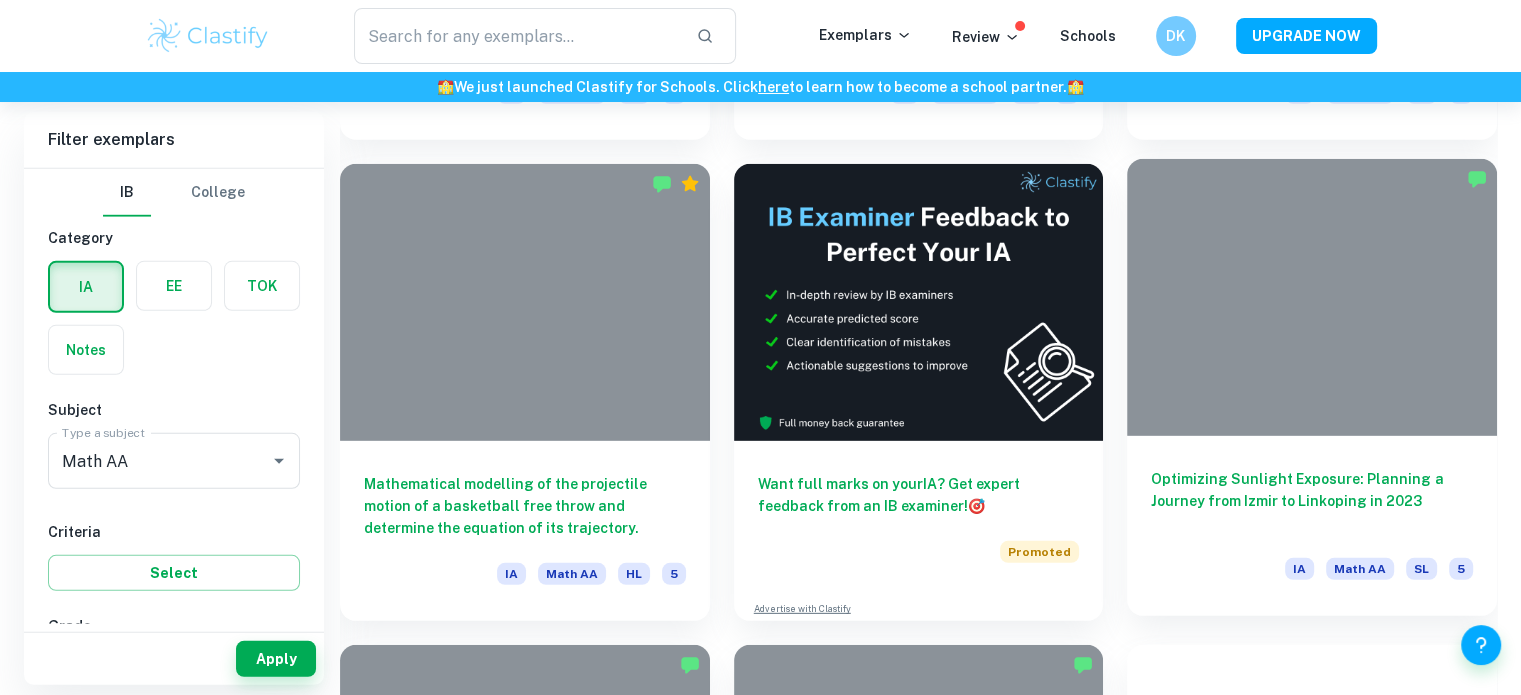 click on "Optimizing Sunlight Exposure: Planning a Journey from [CITY] to [CITY] [YEAR] IA Math AA SL 5" at bounding box center (1312, 526) 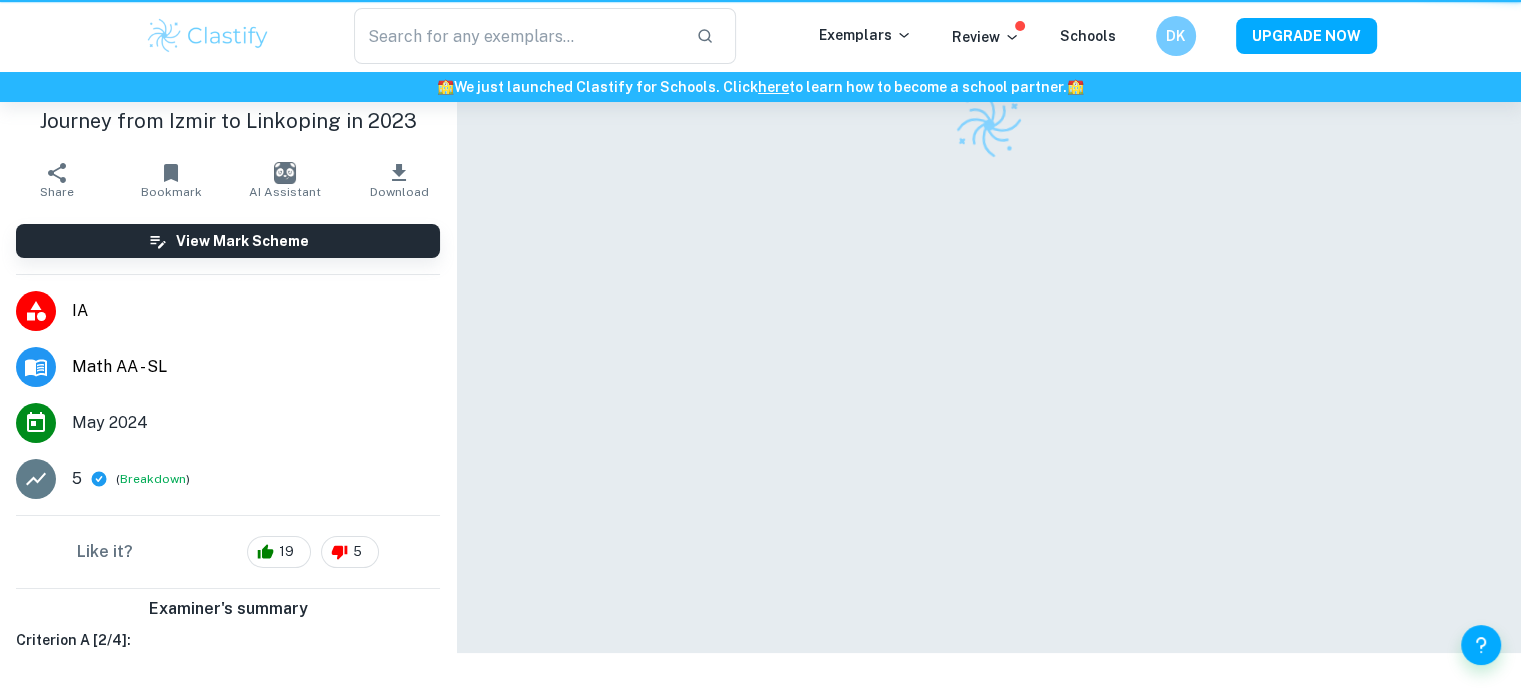 scroll, scrollTop: 0, scrollLeft: 0, axis: both 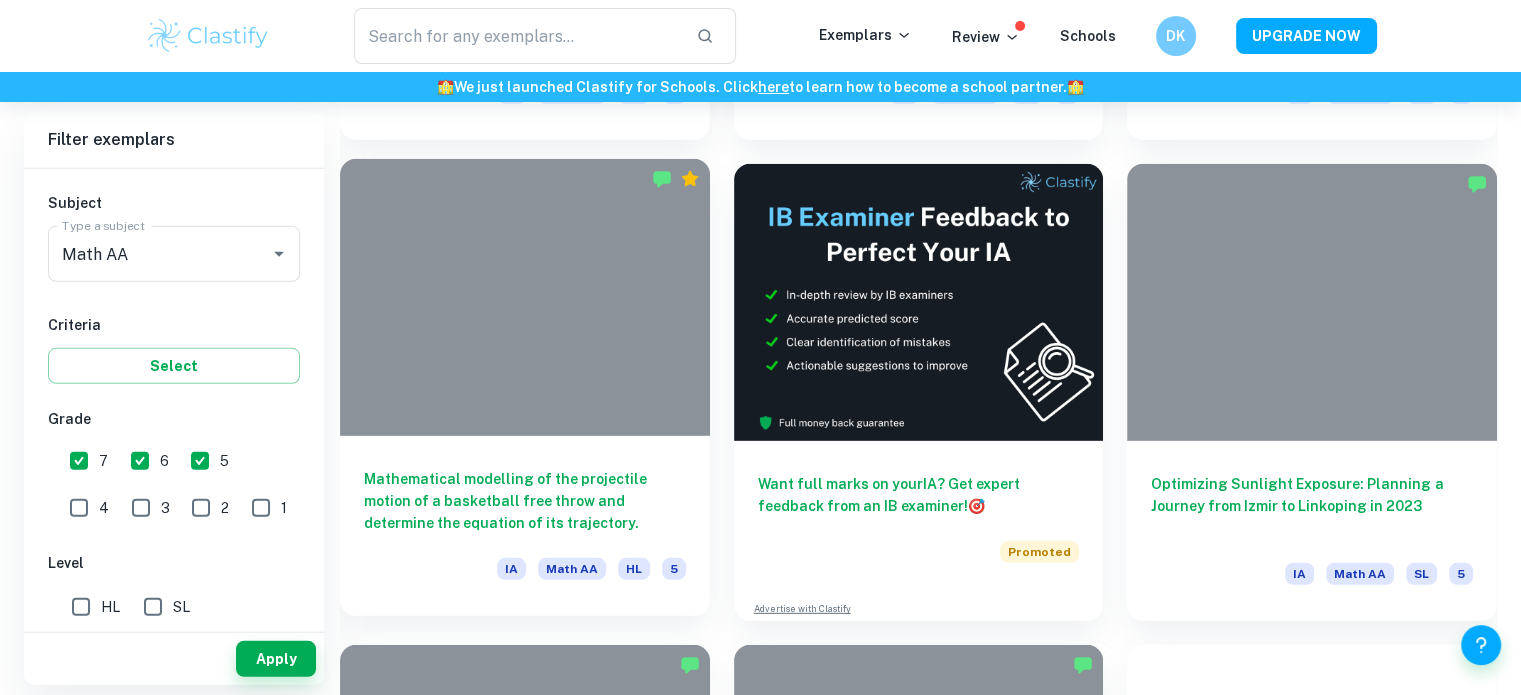click at bounding box center [525, 297] 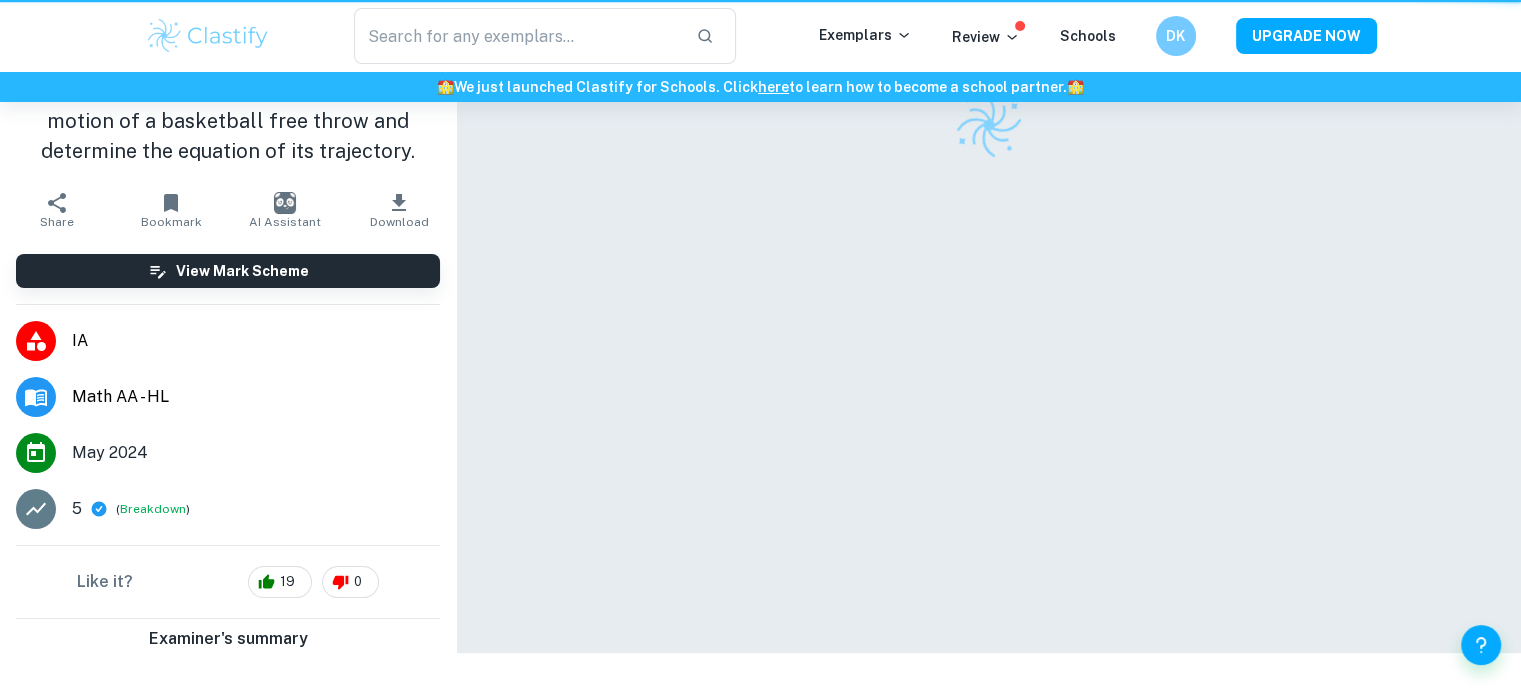 scroll, scrollTop: 0, scrollLeft: 0, axis: both 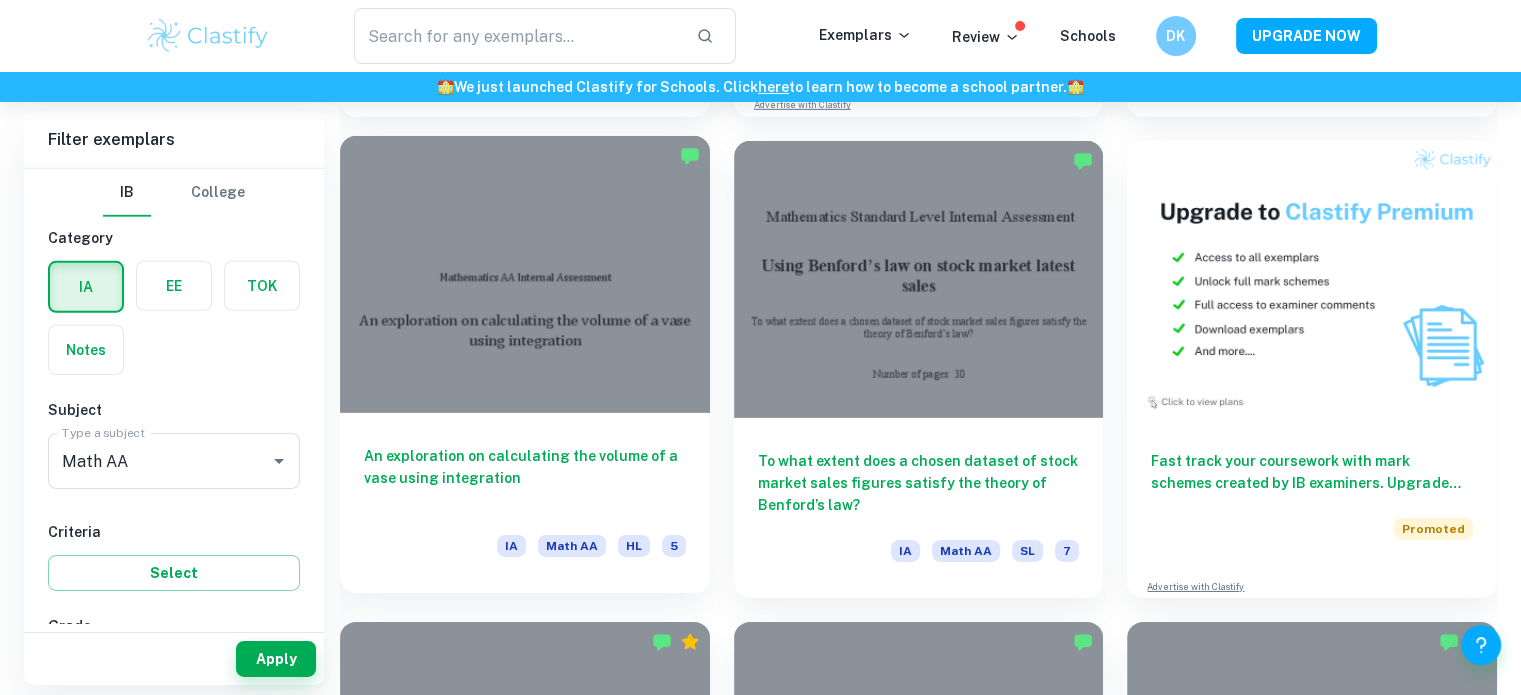 click at bounding box center (525, 274) 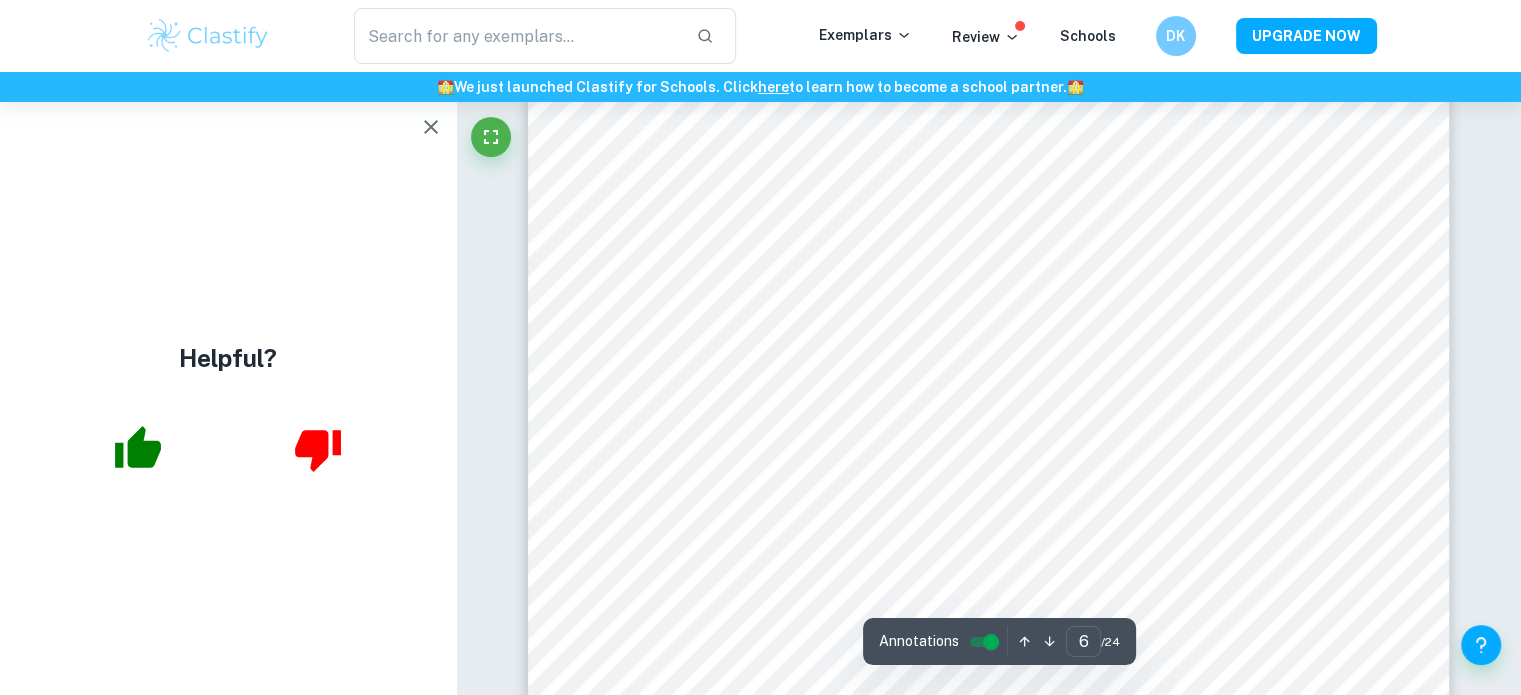 scroll, scrollTop: 7318, scrollLeft: 0, axis: vertical 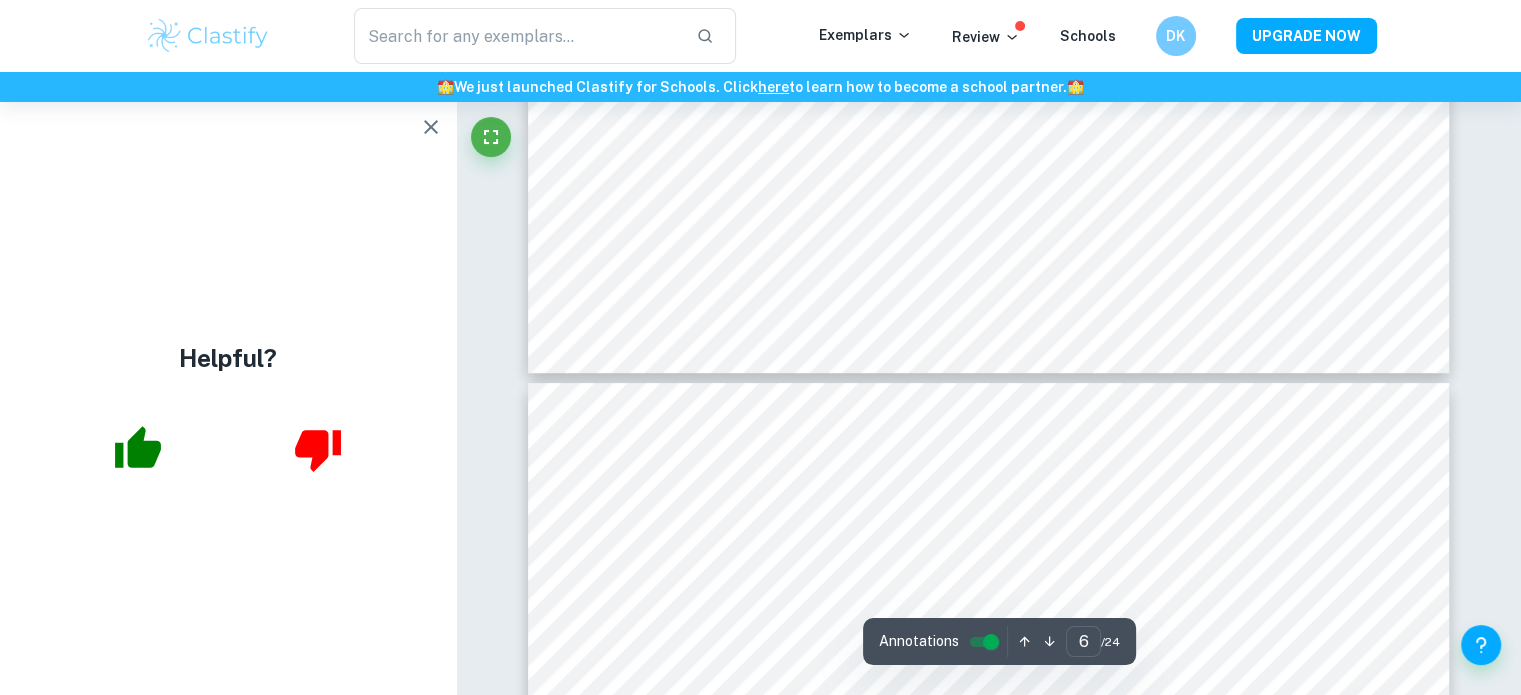 type on "7" 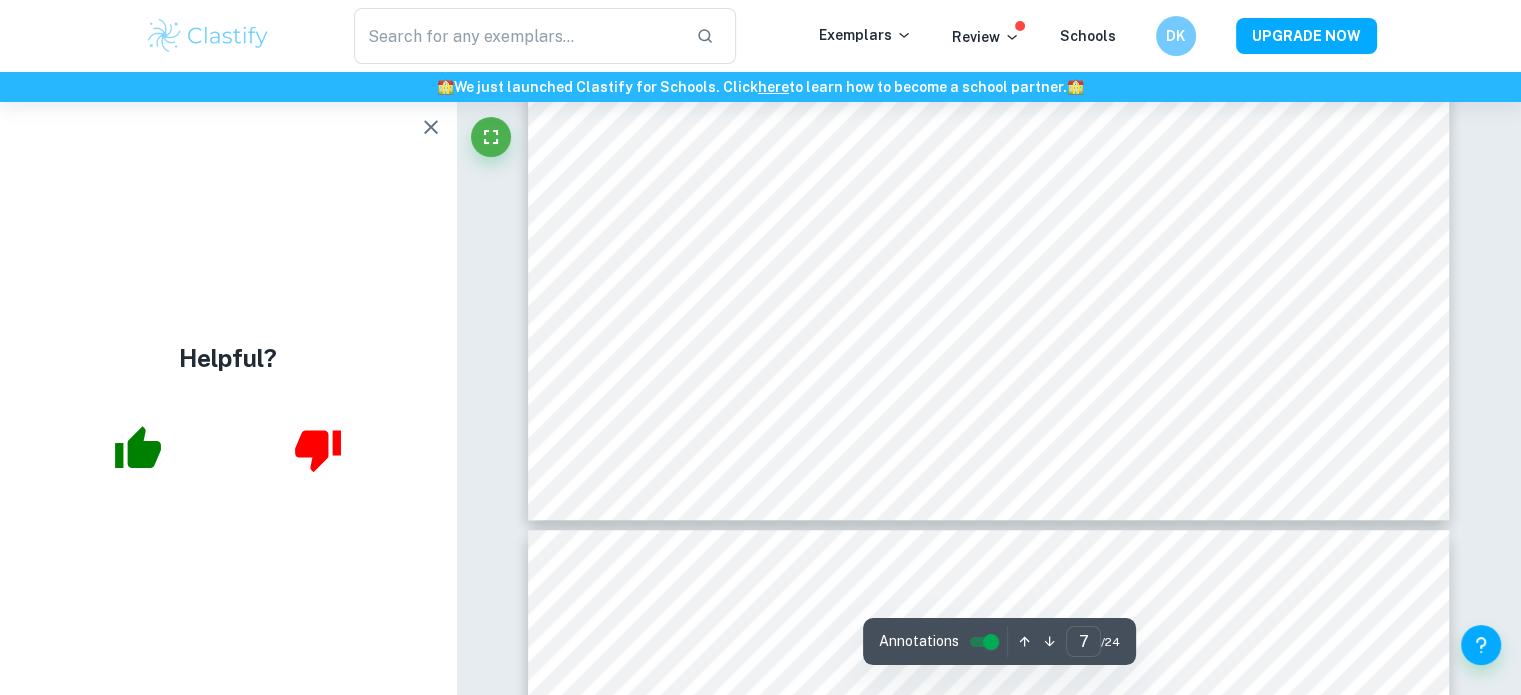 scroll, scrollTop: 9080, scrollLeft: 0, axis: vertical 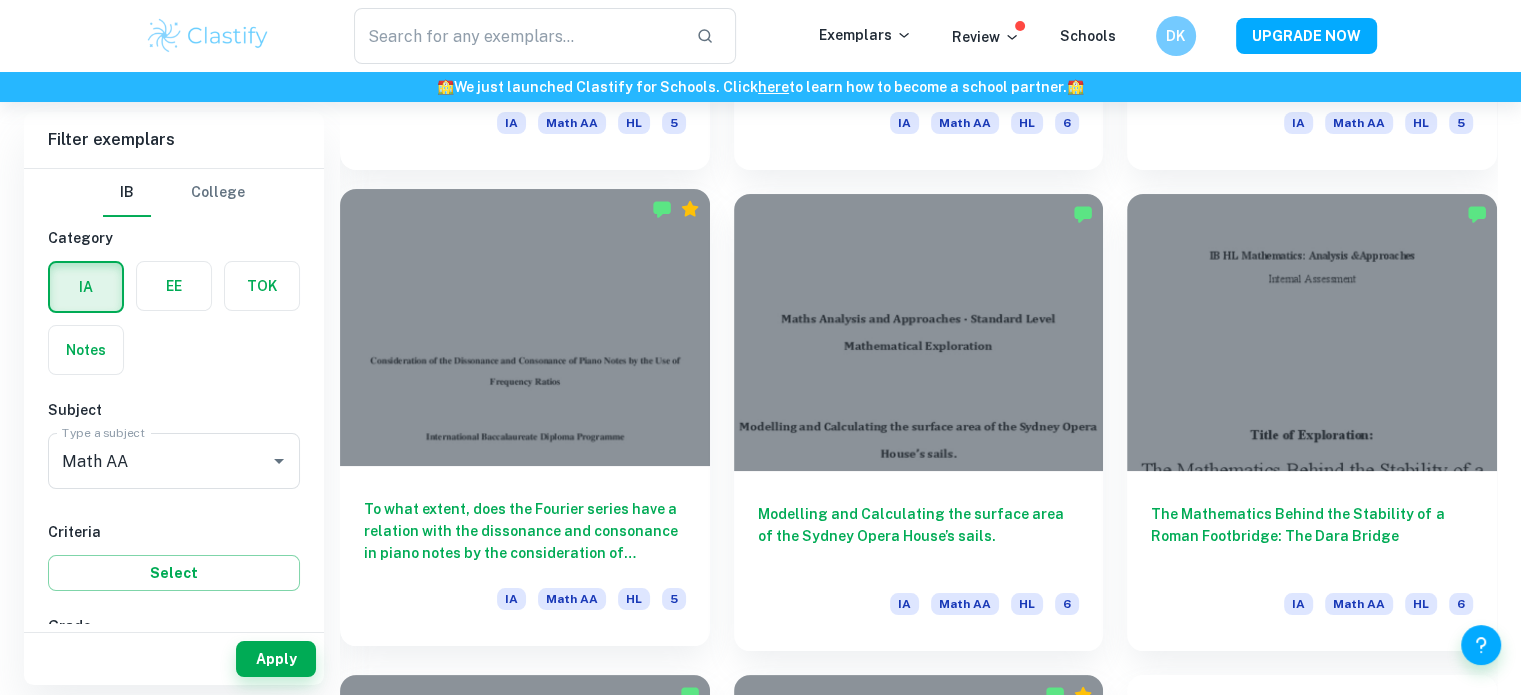 click at bounding box center [525, 327] 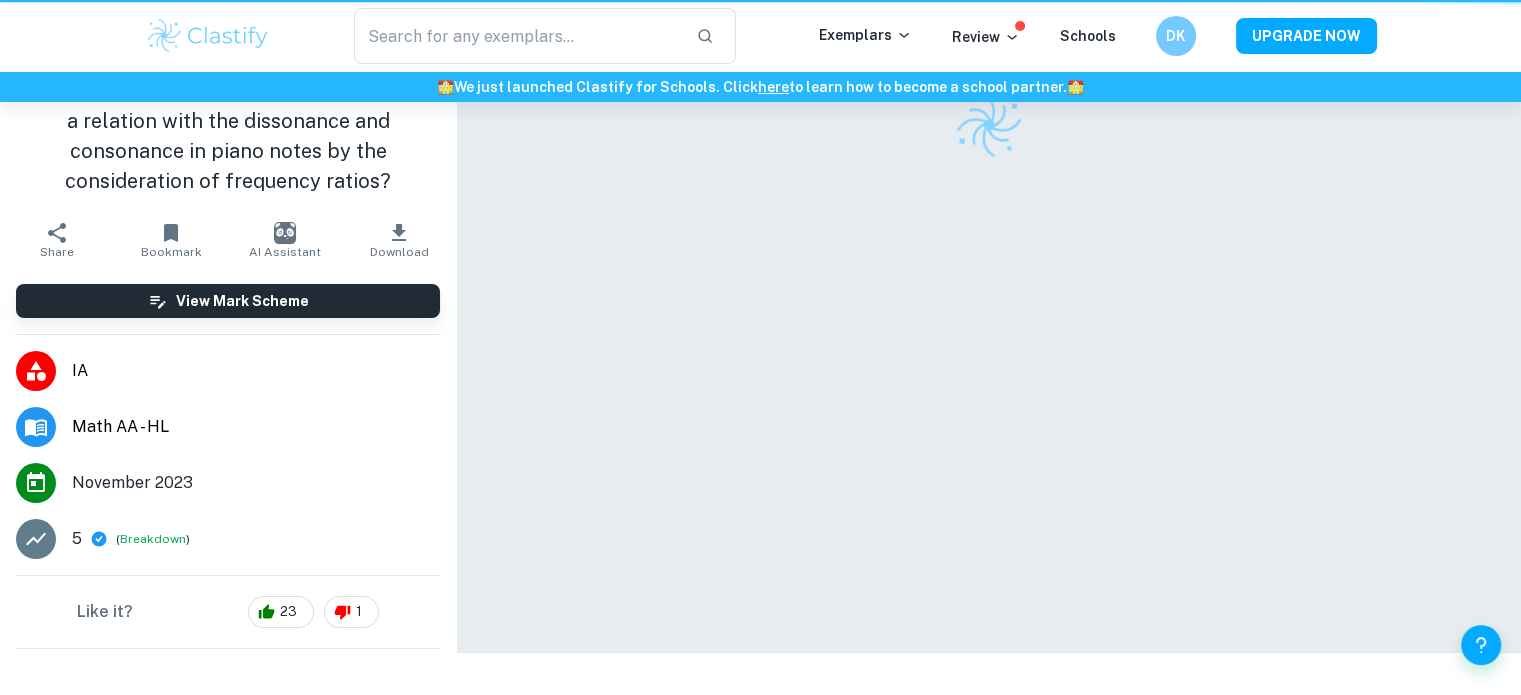 scroll, scrollTop: 0, scrollLeft: 0, axis: both 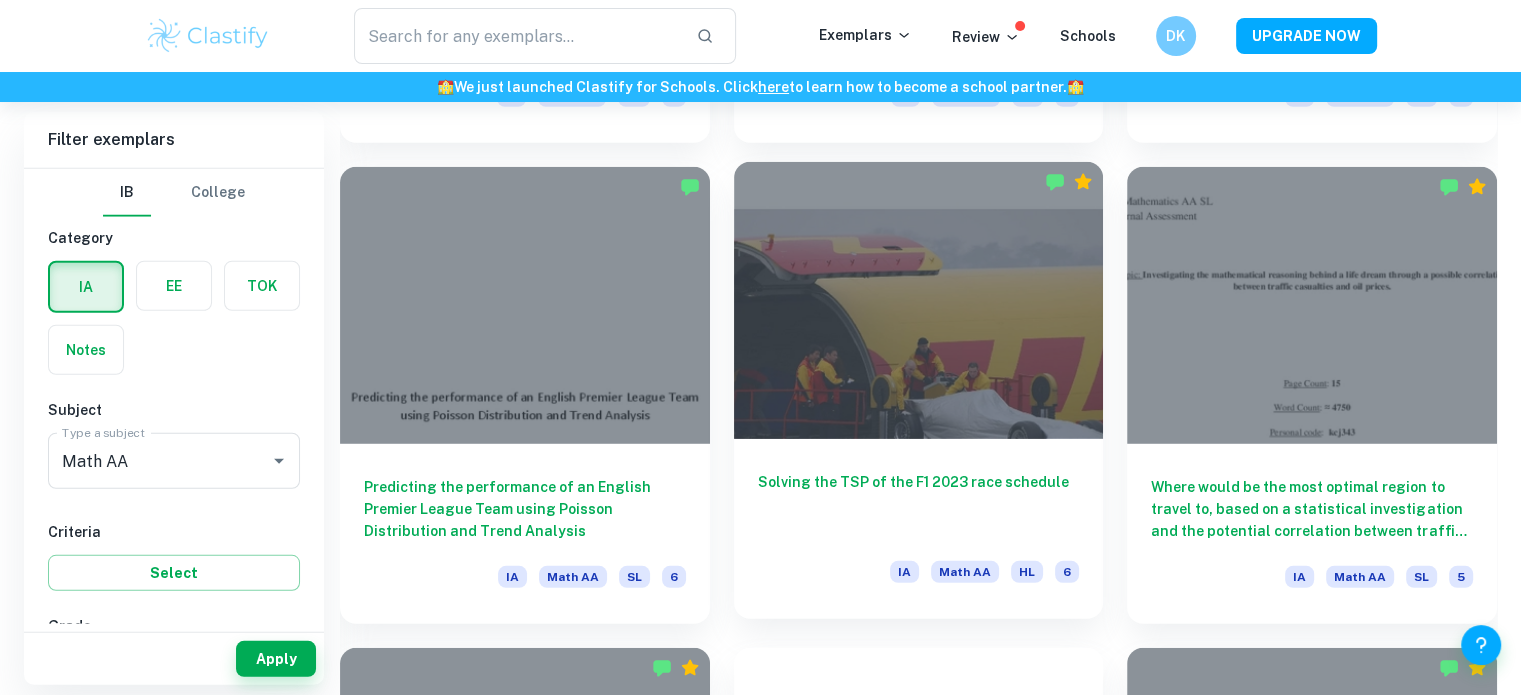 click at bounding box center [919, 300] 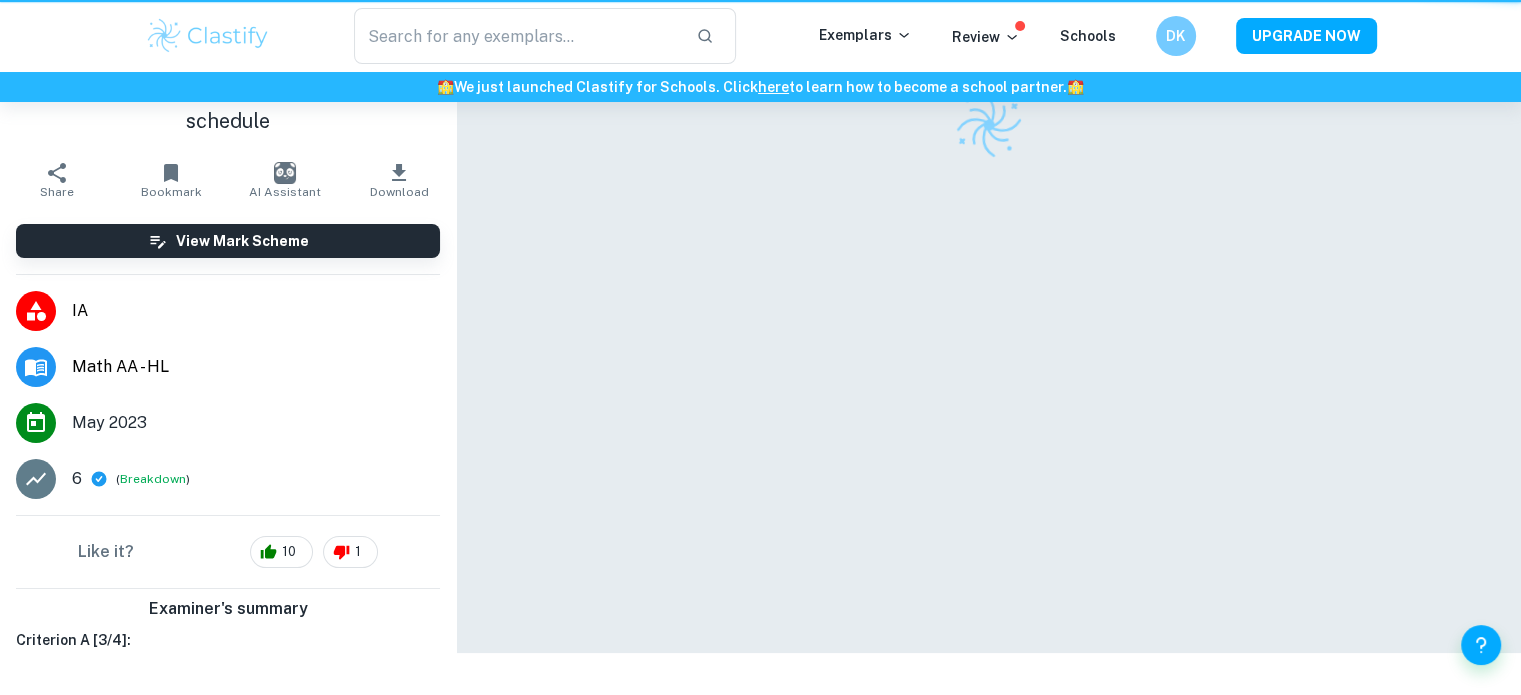 scroll, scrollTop: 0, scrollLeft: 0, axis: both 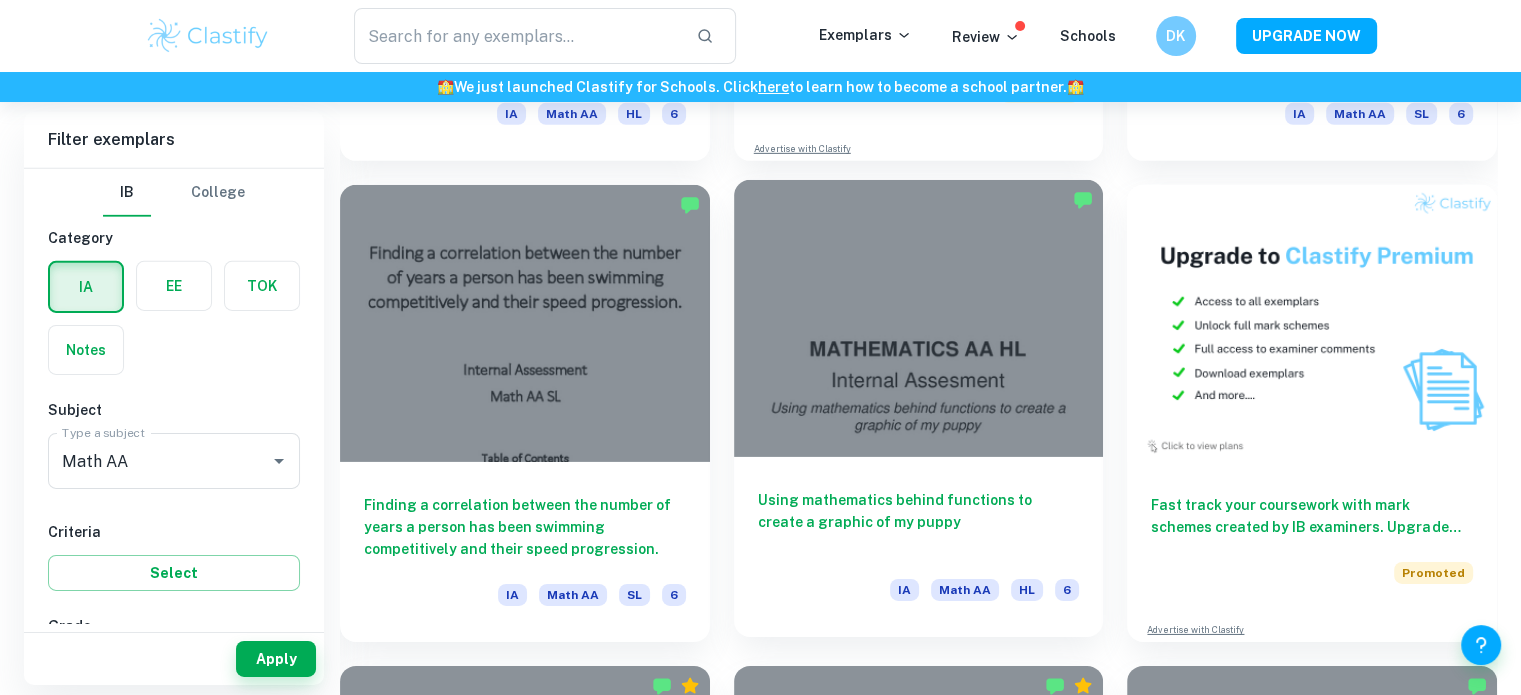 click at bounding box center [919, 318] 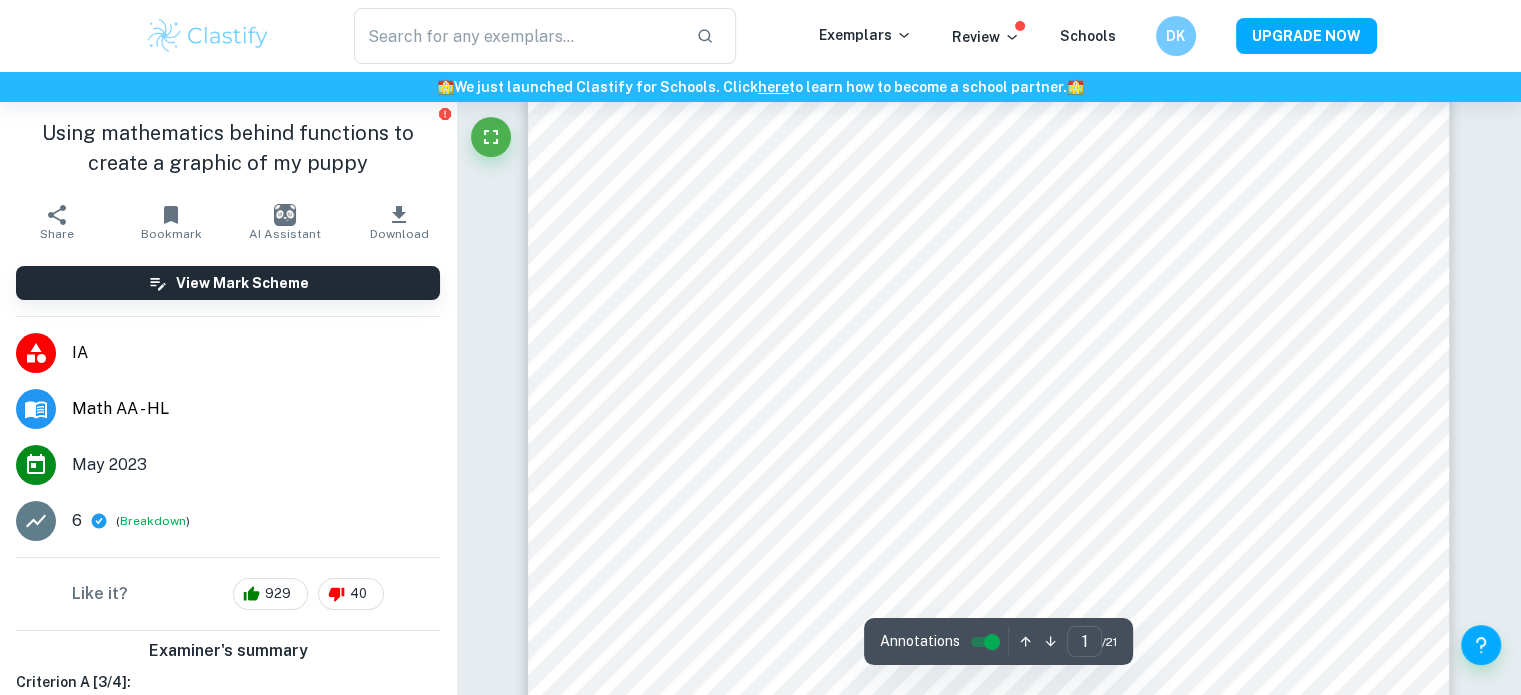 scroll, scrollTop: 245, scrollLeft: 0, axis: vertical 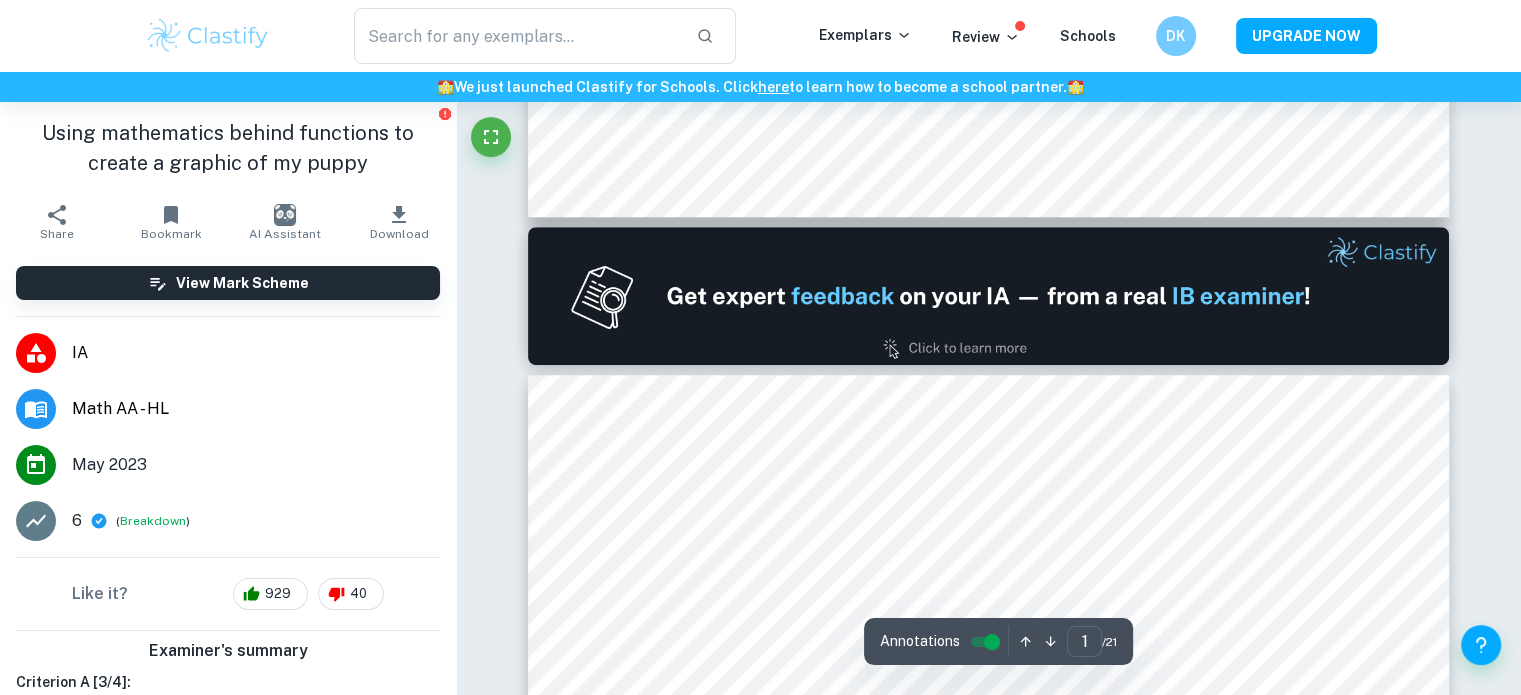 type on "2" 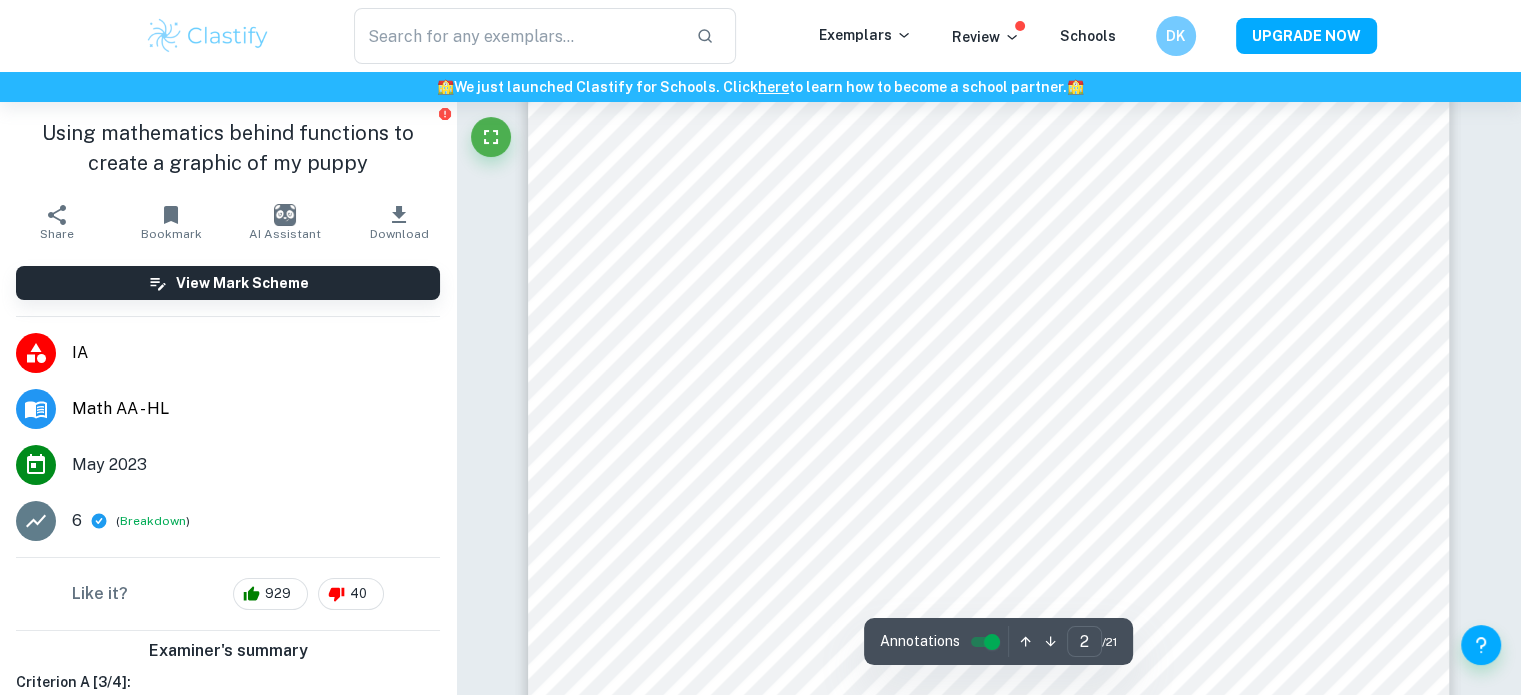 scroll, scrollTop: 1961, scrollLeft: 0, axis: vertical 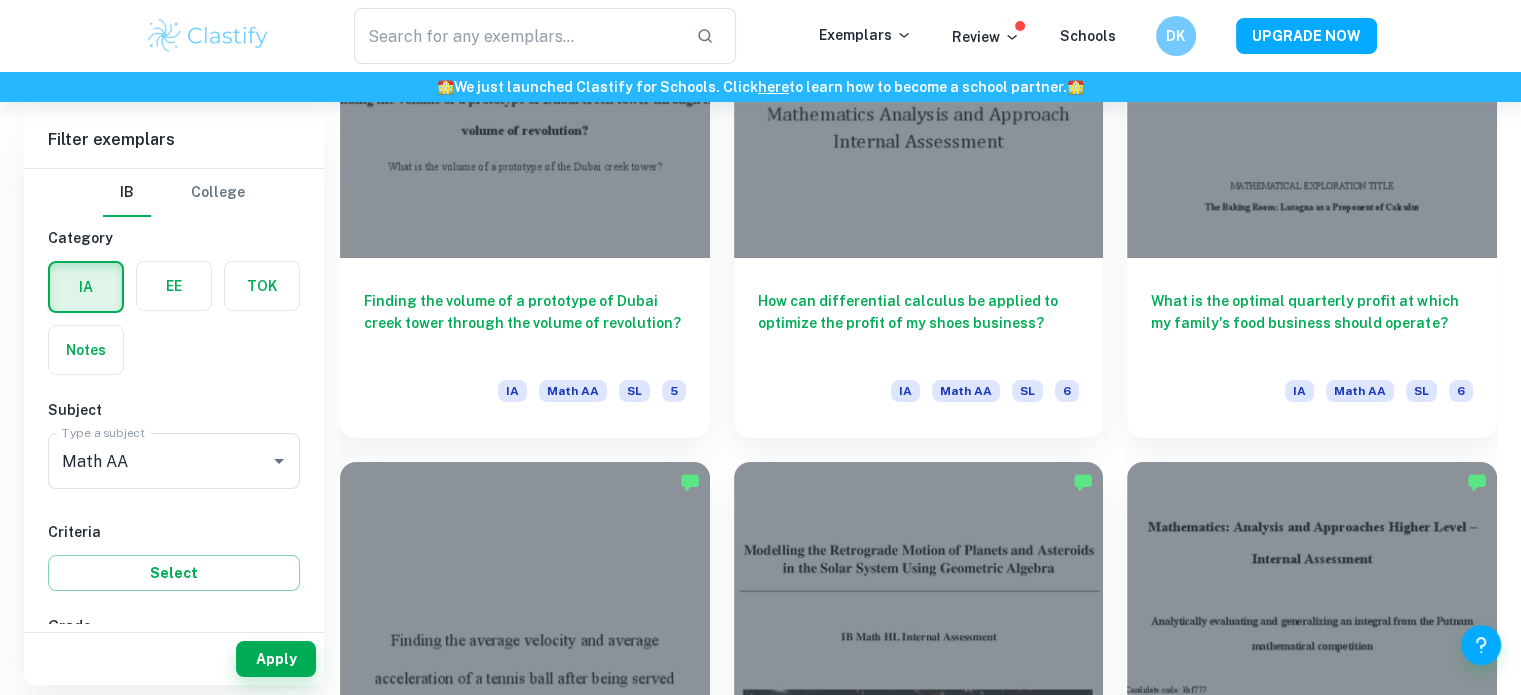 click on "What is the optimal quarterly profit at which my family's food business should operate?  IA Math AA SL 6" at bounding box center (1312, 348) 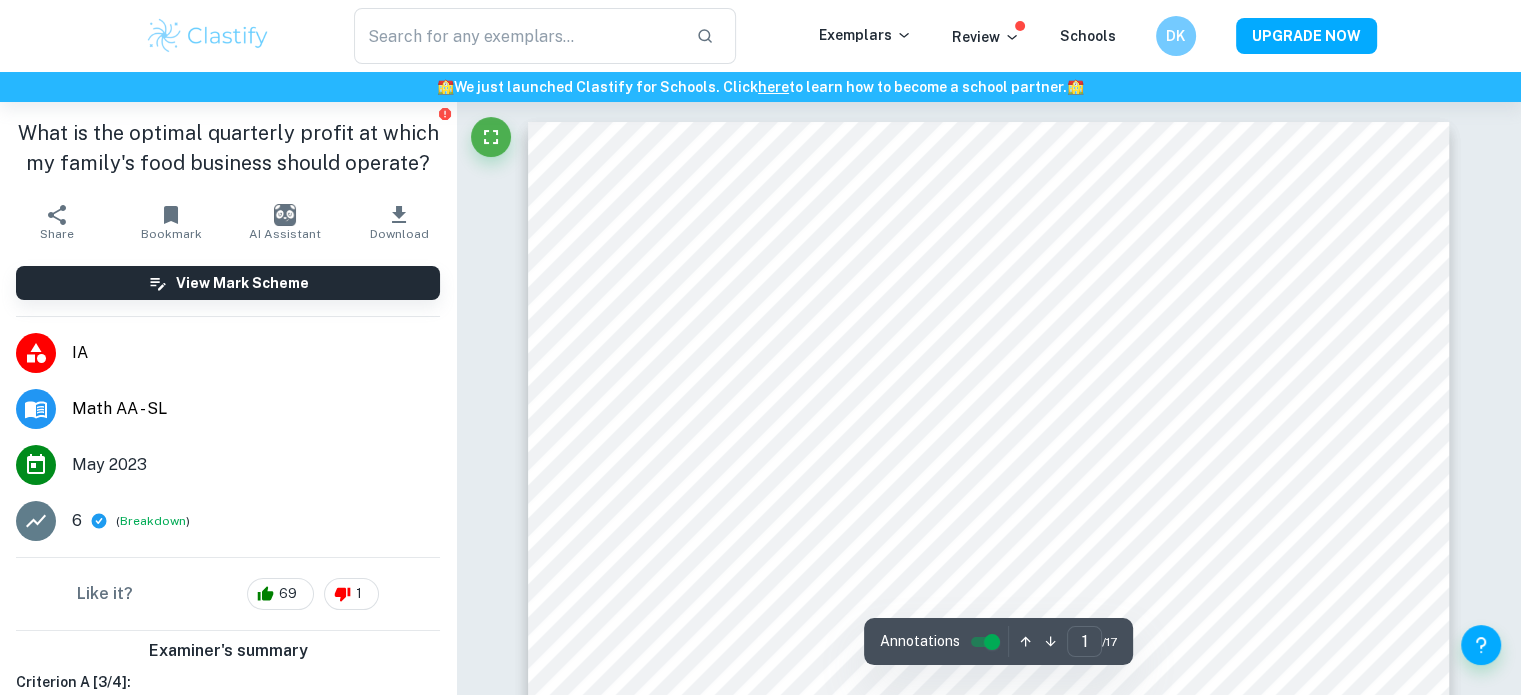 scroll, scrollTop: 12, scrollLeft: 0, axis: vertical 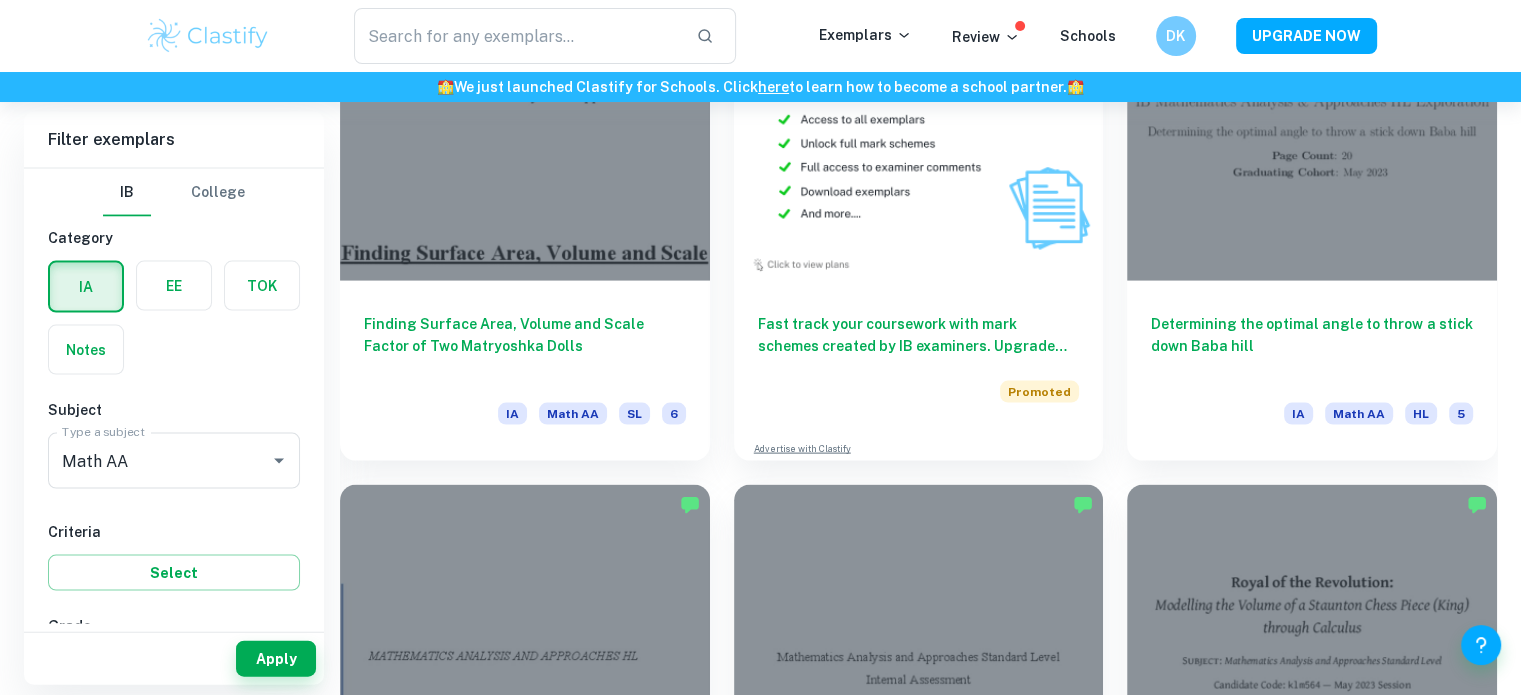 click on "Promoted" at bounding box center [1039, 392] 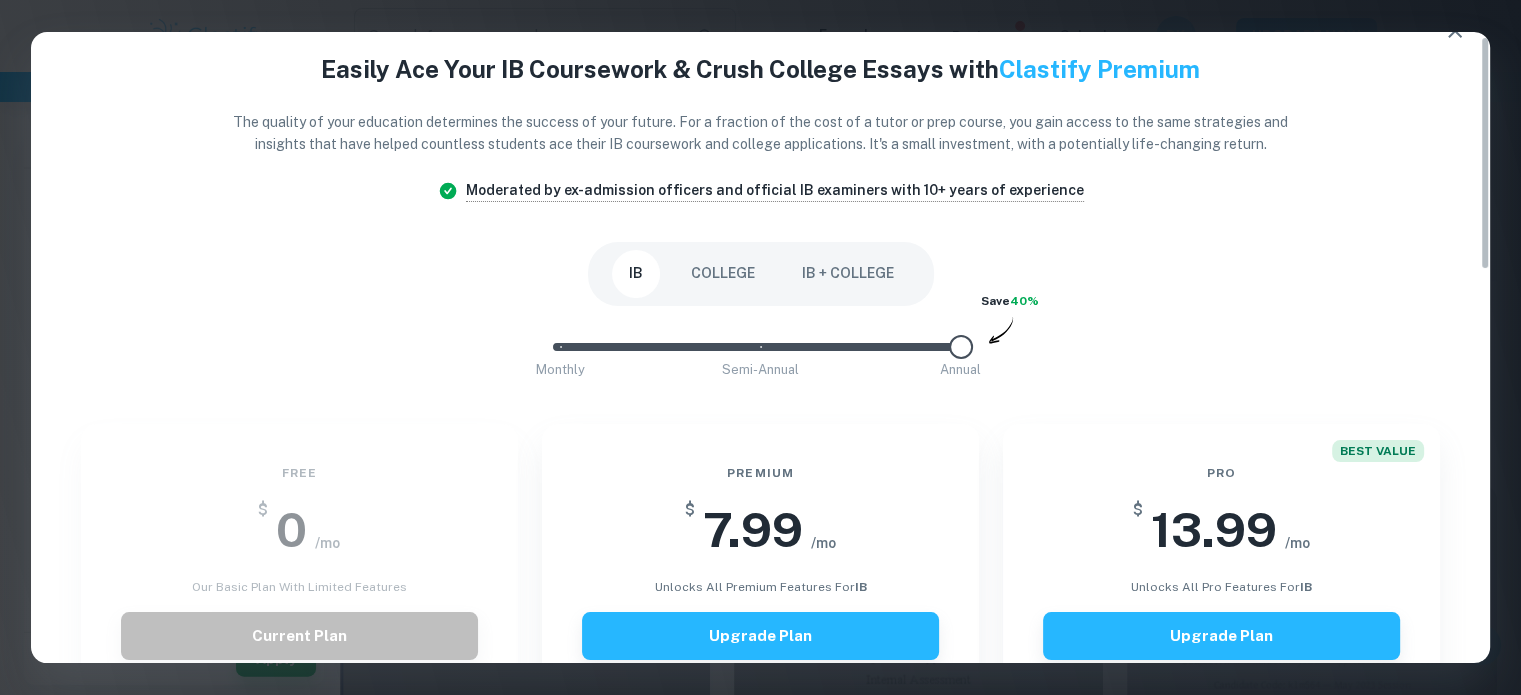 scroll, scrollTop: 0, scrollLeft: 0, axis: both 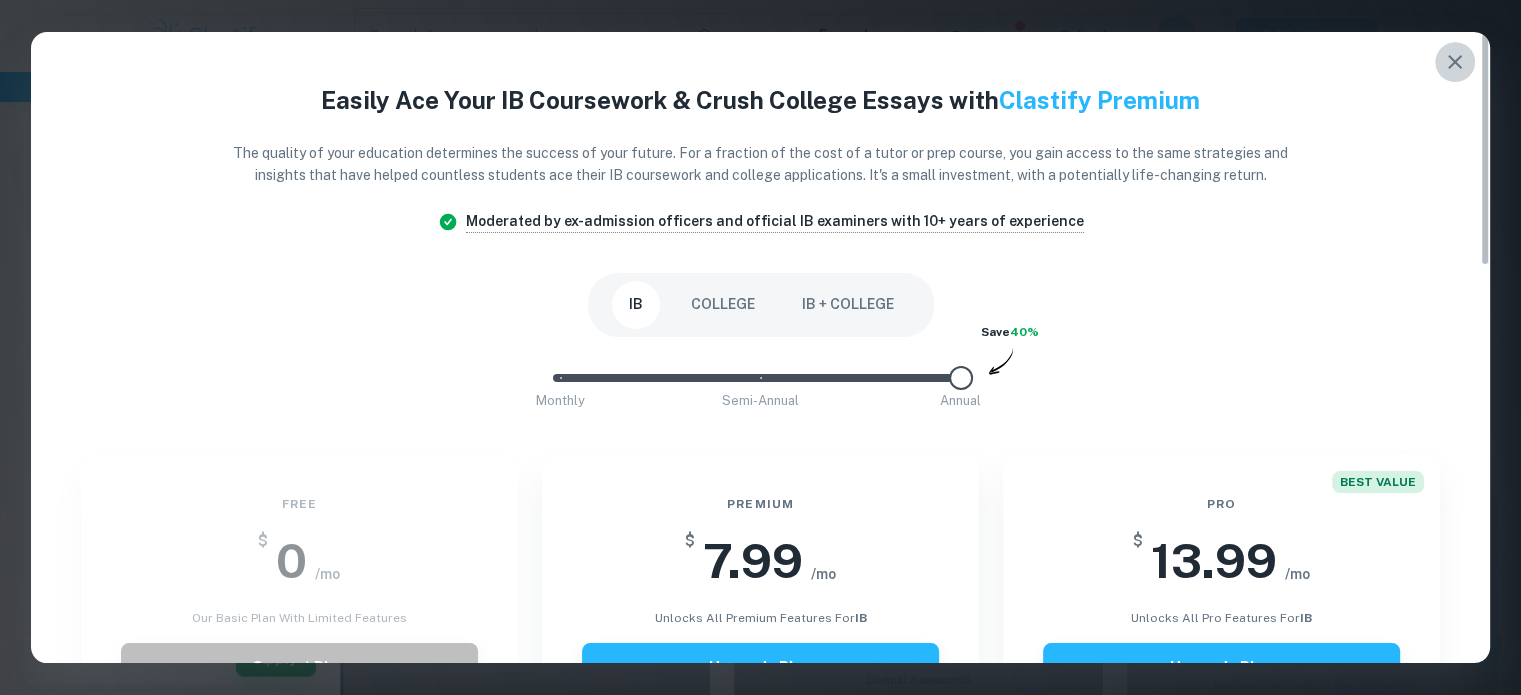 click 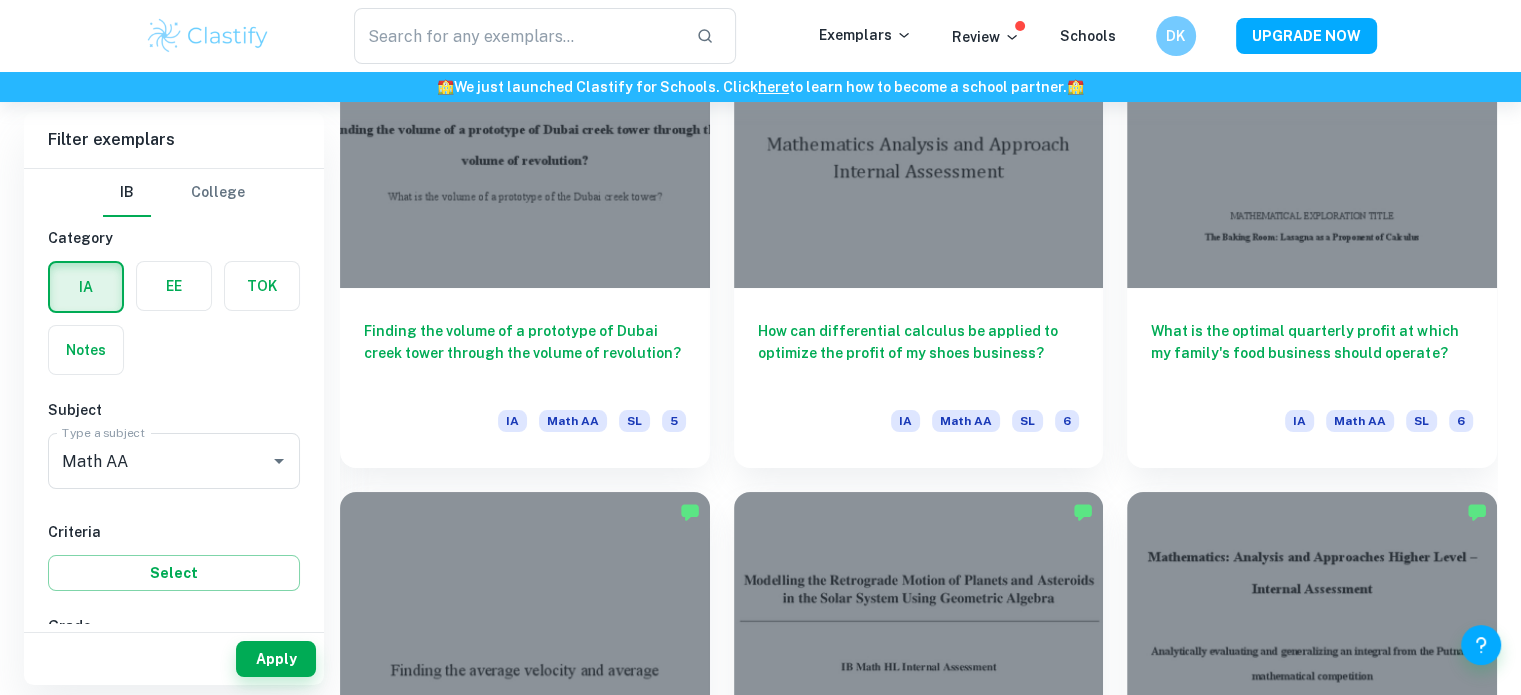 scroll, scrollTop: 15102, scrollLeft: 0, axis: vertical 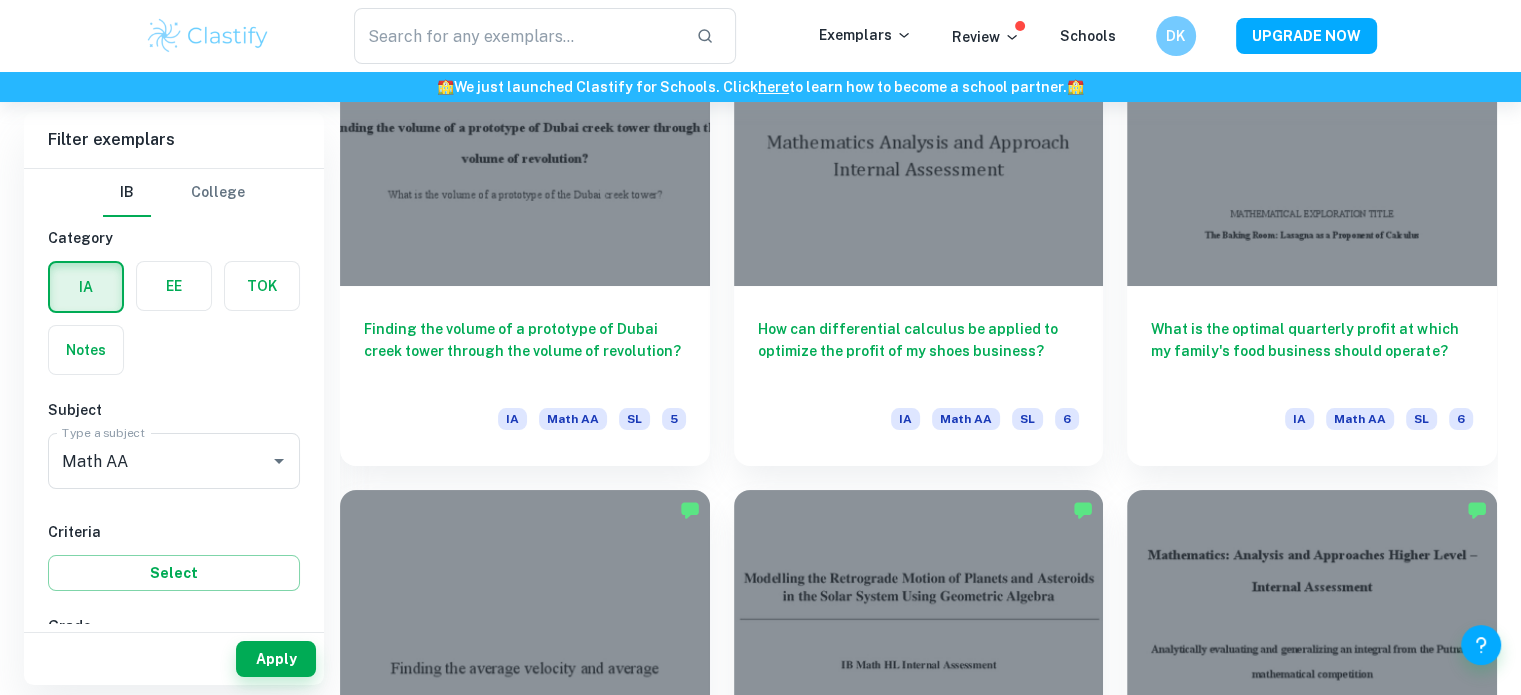 click at bounding box center [1312, 628] 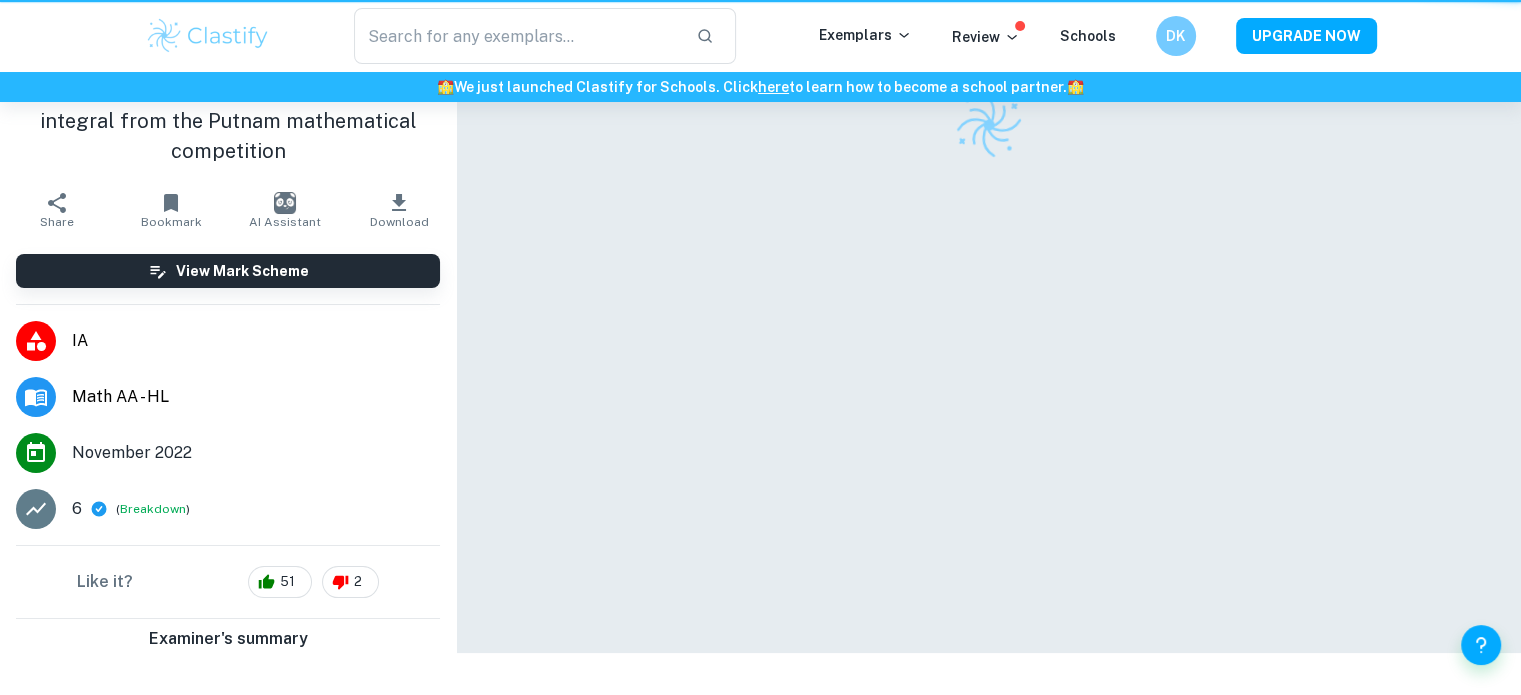 scroll, scrollTop: 0, scrollLeft: 0, axis: both 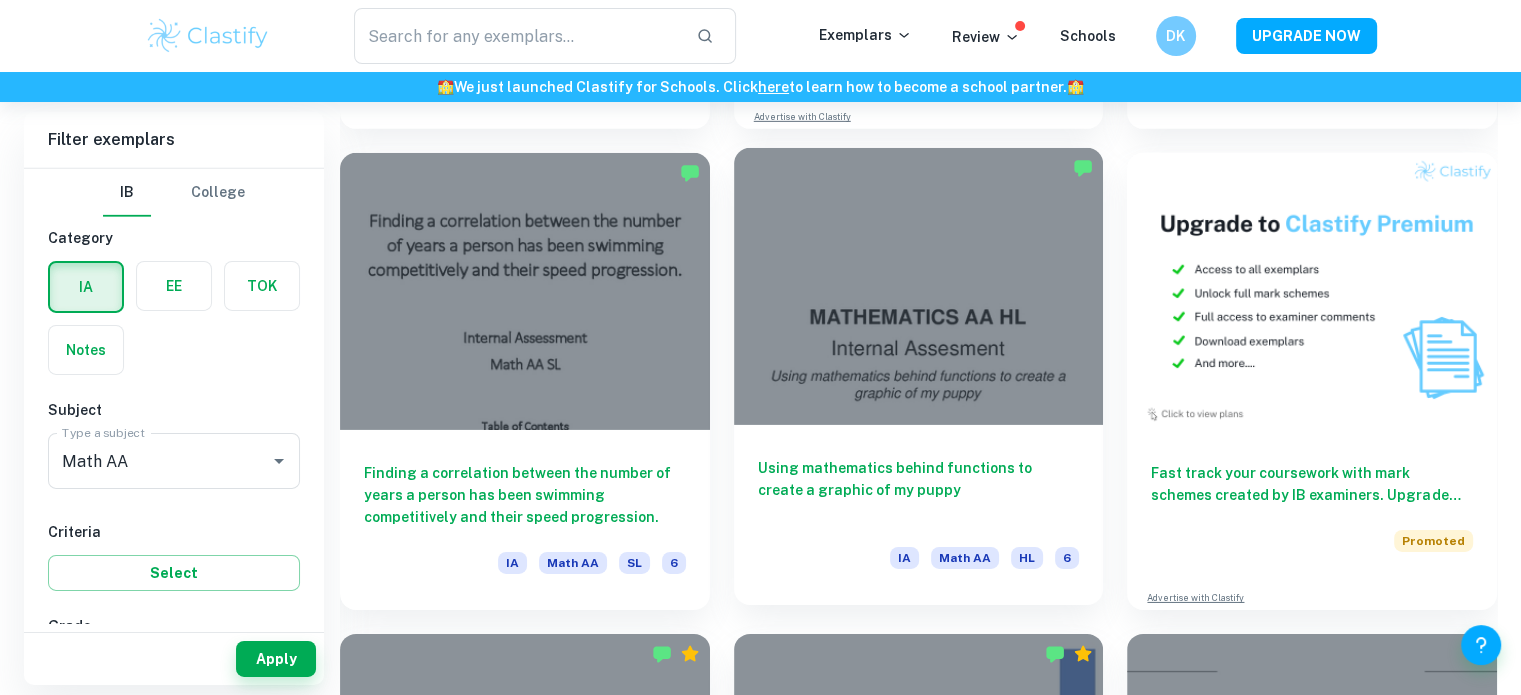 click at bounding box center [919, 286] 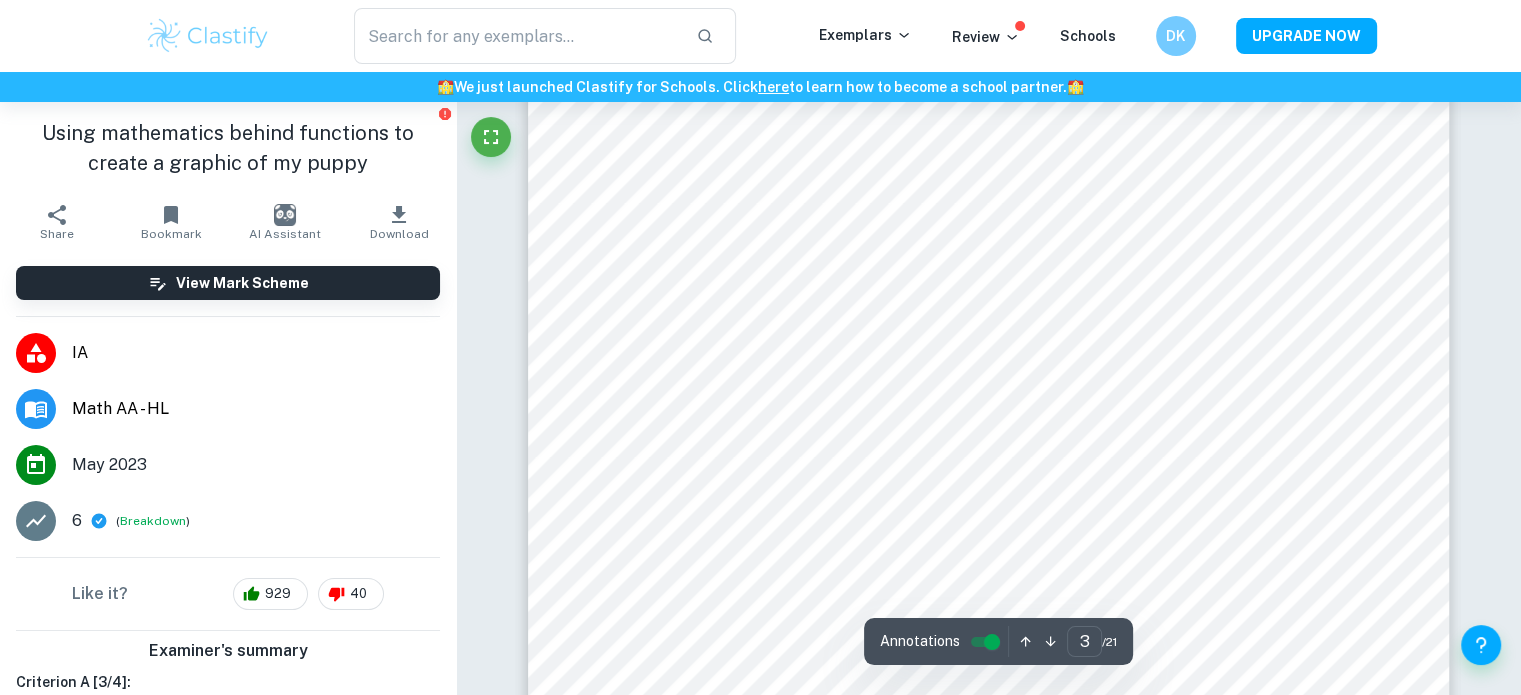 scroll, scrollTop: 3587, scrollLeft: 0, axis: vertical 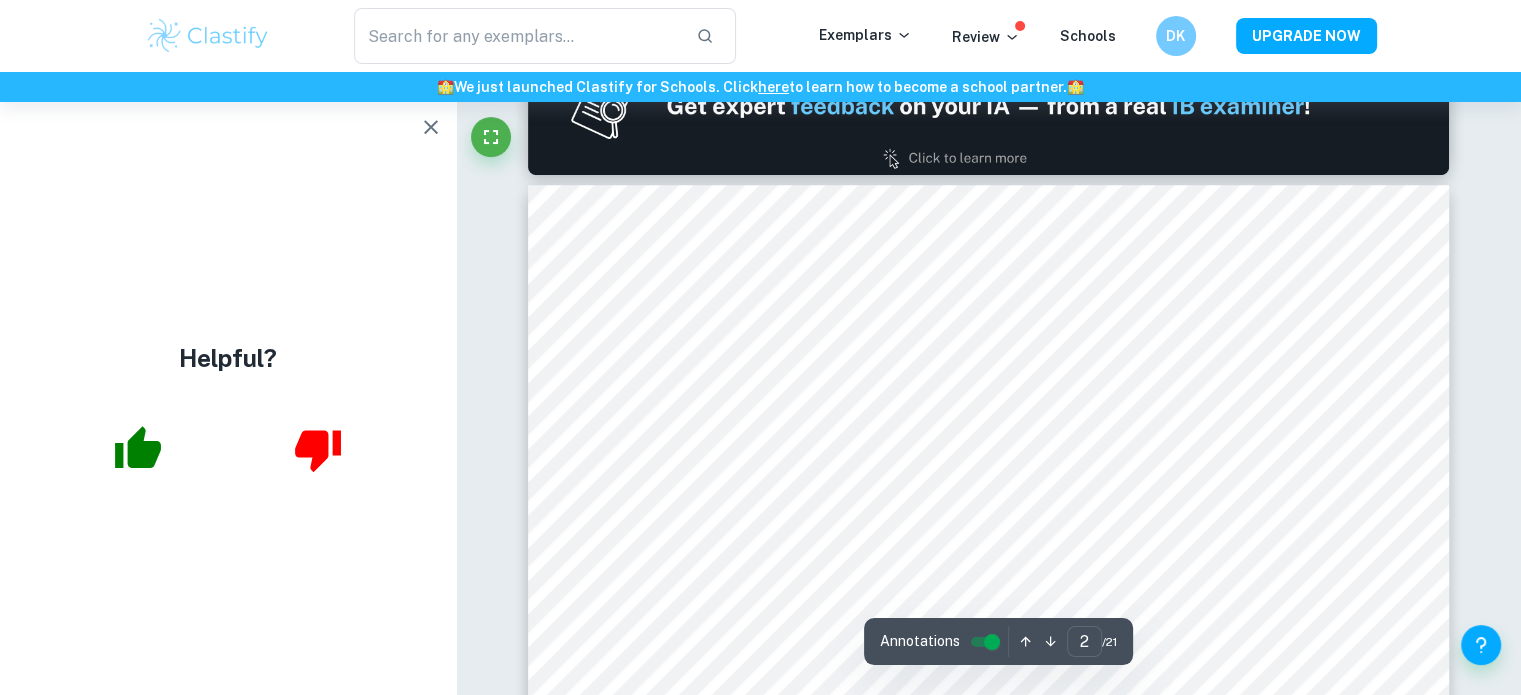 type on "1" 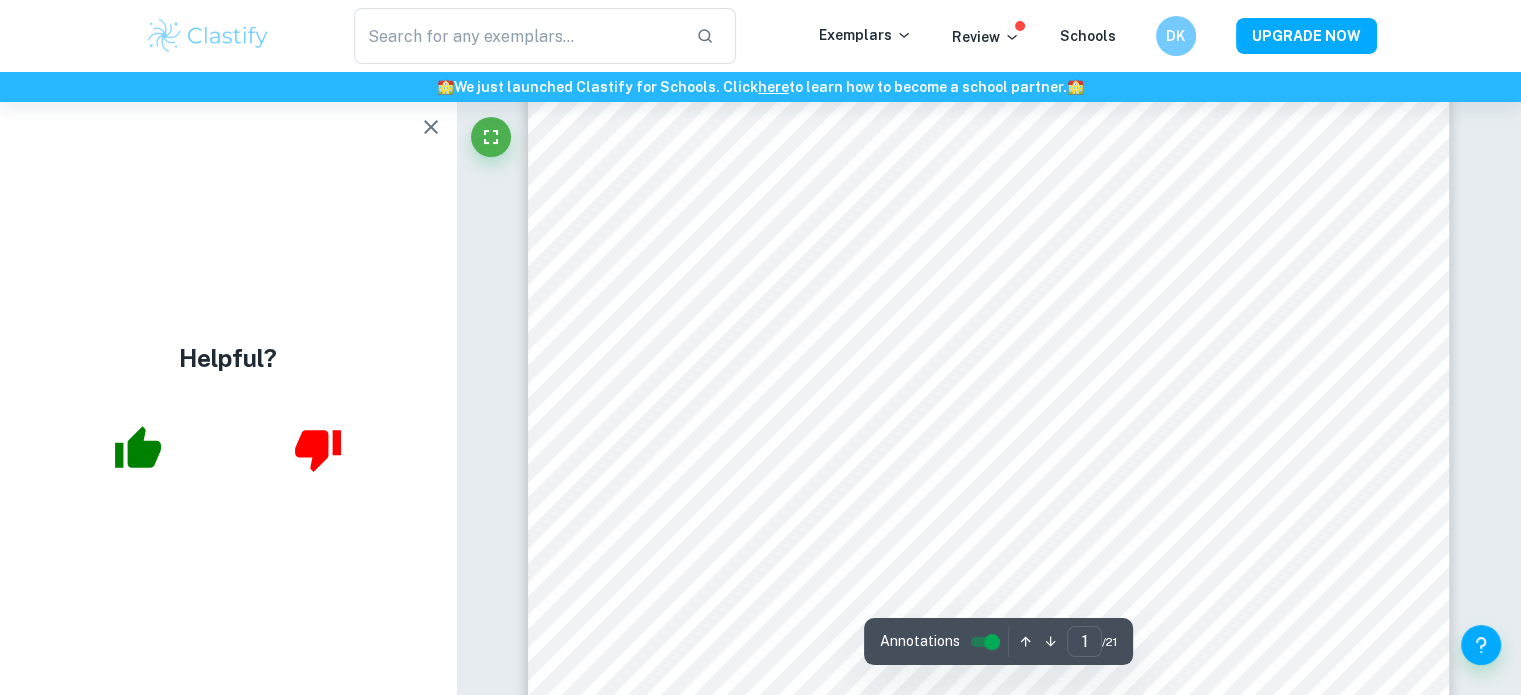scroll, scrollTop: 0, scrollLeft: 0, axis: both 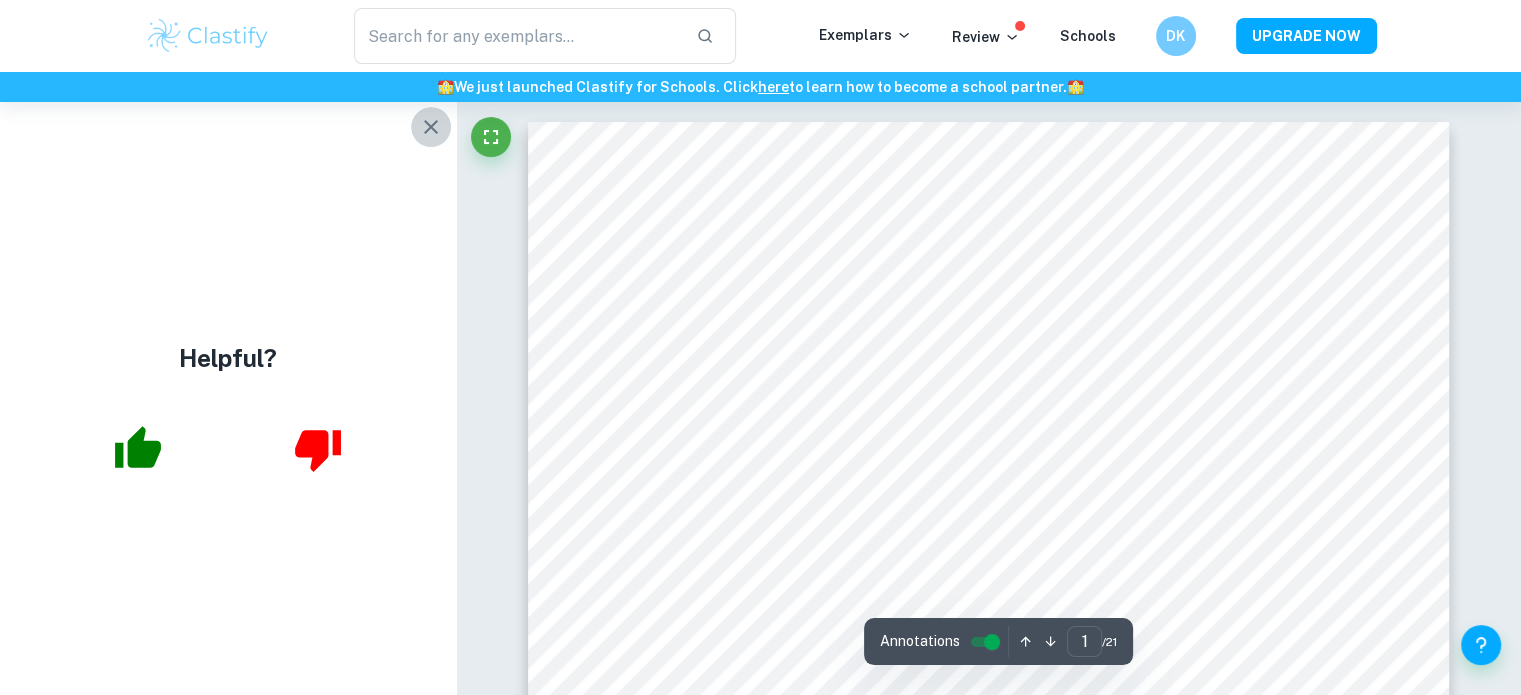 click 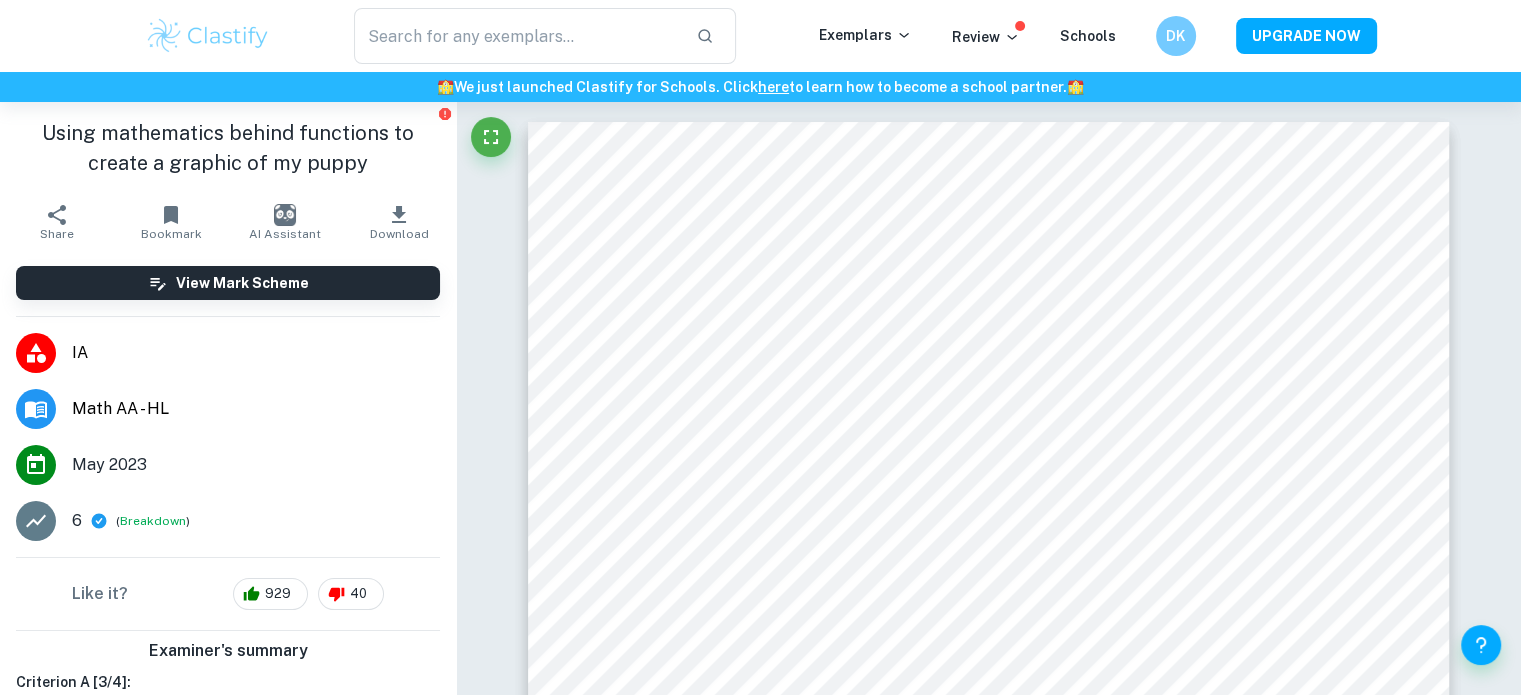 click on "Correct Criterion A The topic of the Internal assessment is stated clearly and explained in the introduction Comment The student clearly states the topic of their work in the title - 'Using mathematics behind functions to create a graphic of my puppy'. It is then further explained in the introduction Written by Pedro Ask Clai Correct Criterion A The topic of the Internal assessment is stated clearly and explained in the introduction Comment The student clearly states the topic of their work in the title - 'Using mathematics behind functions to create a graphic of my puppy'. It is then further explained in the introduction Written by Pedro Ask Clai Correct Criterion A The introduction includes a general description of the student's approach to the topic and what area of the math curriculum the exploration focuses on Comment The student states the aim of the exploration and how they plan to approach the problem, as shown in the highlighted parts Written by Pedro Ask Clai Correct Criterion A Comment Written by" at bounding box center (988, 14051) 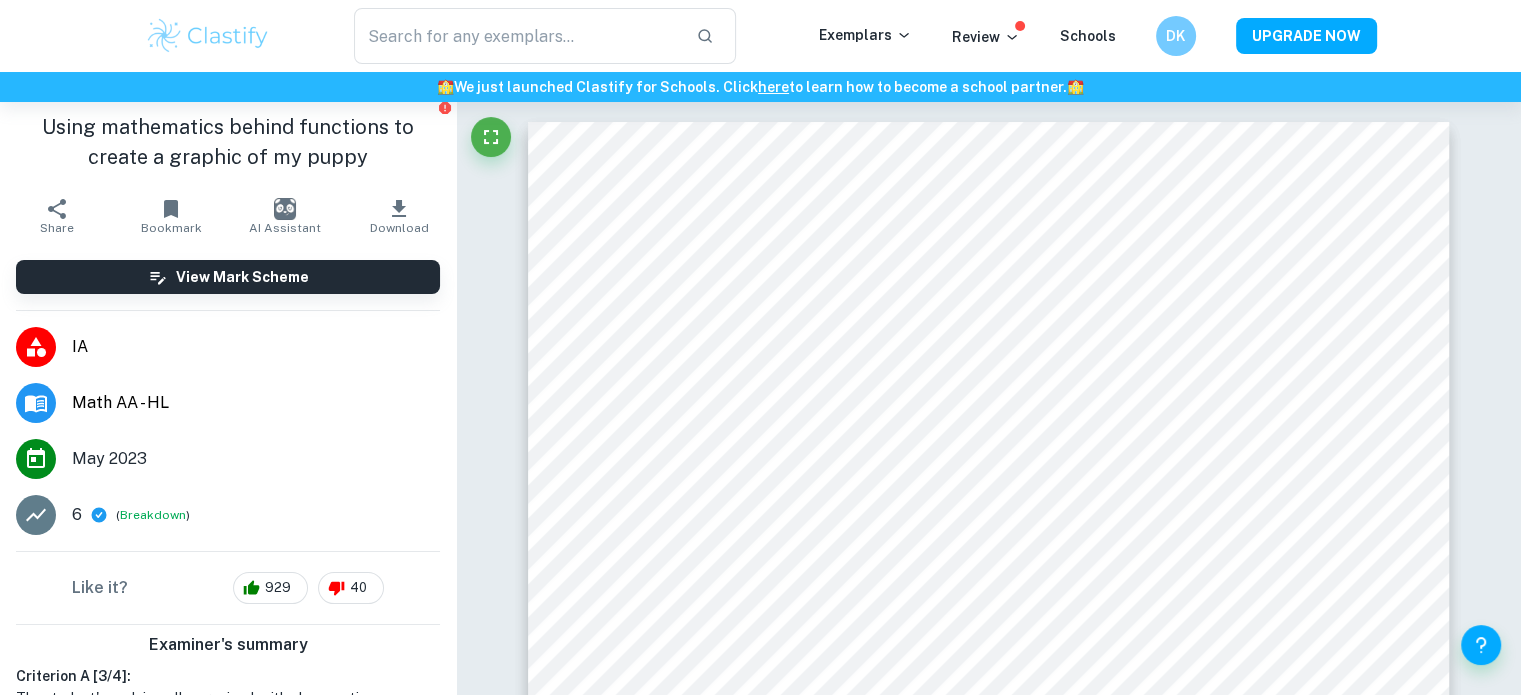 scroll, scrollTop: 0, scrollLeft: 0, axis: both 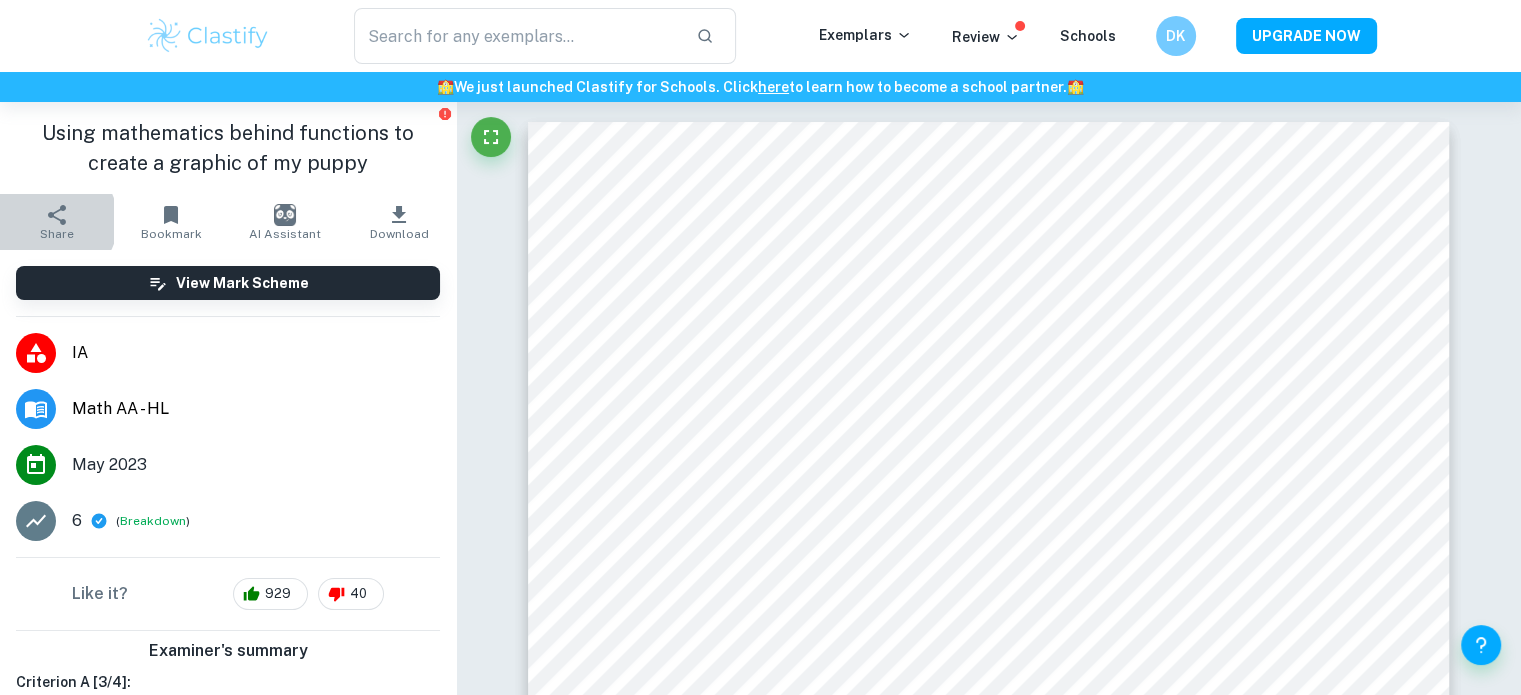 click 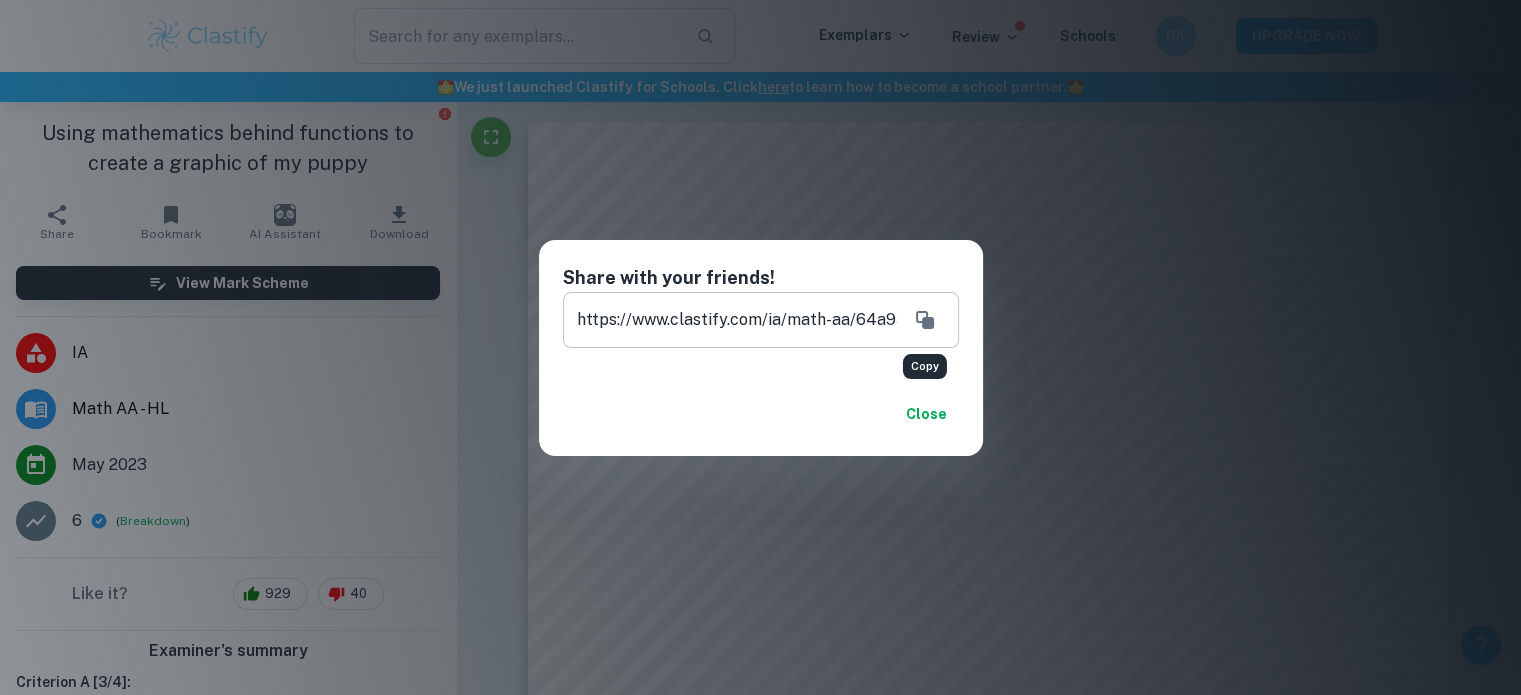 click 